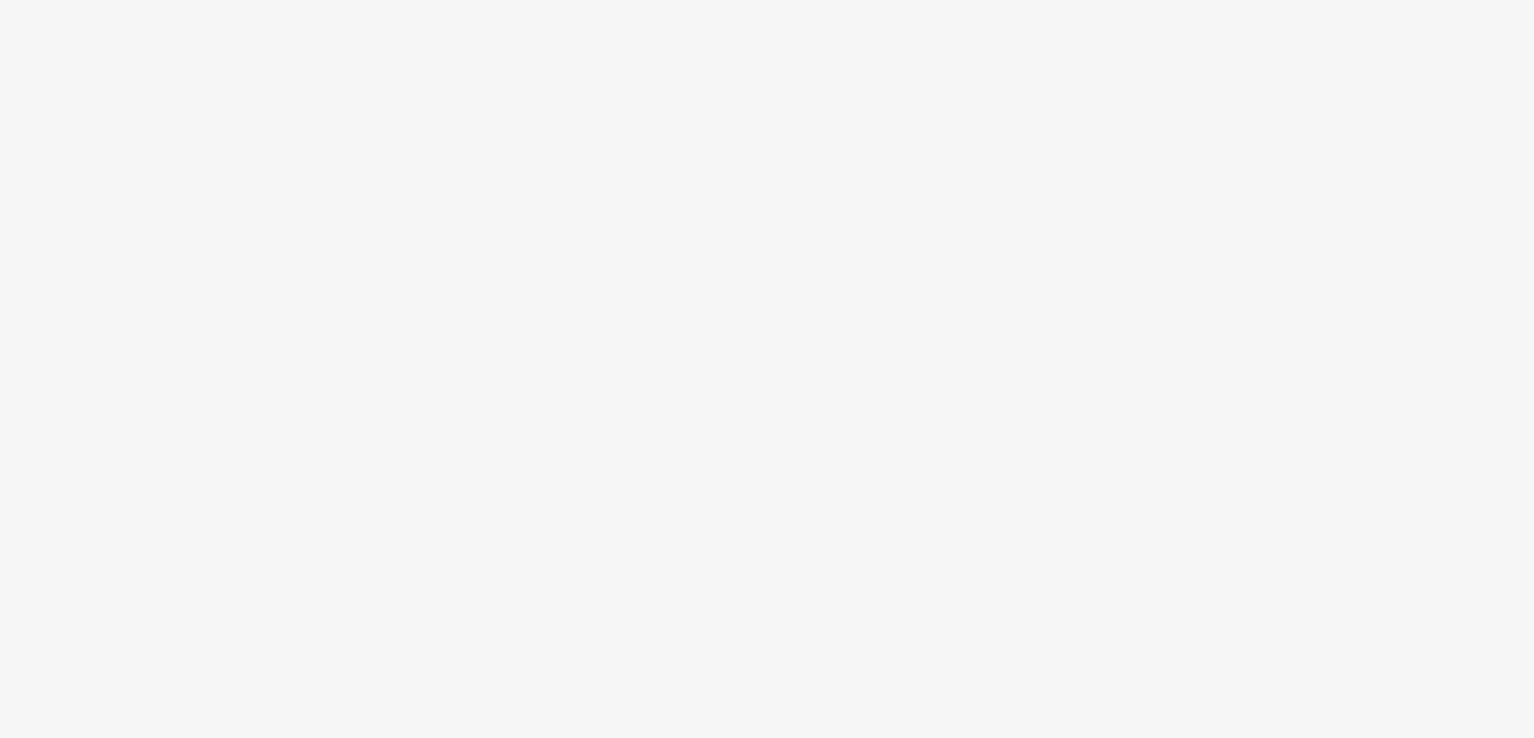 scroll, scrollTop: 0, scrollLeft: 0, axis: both 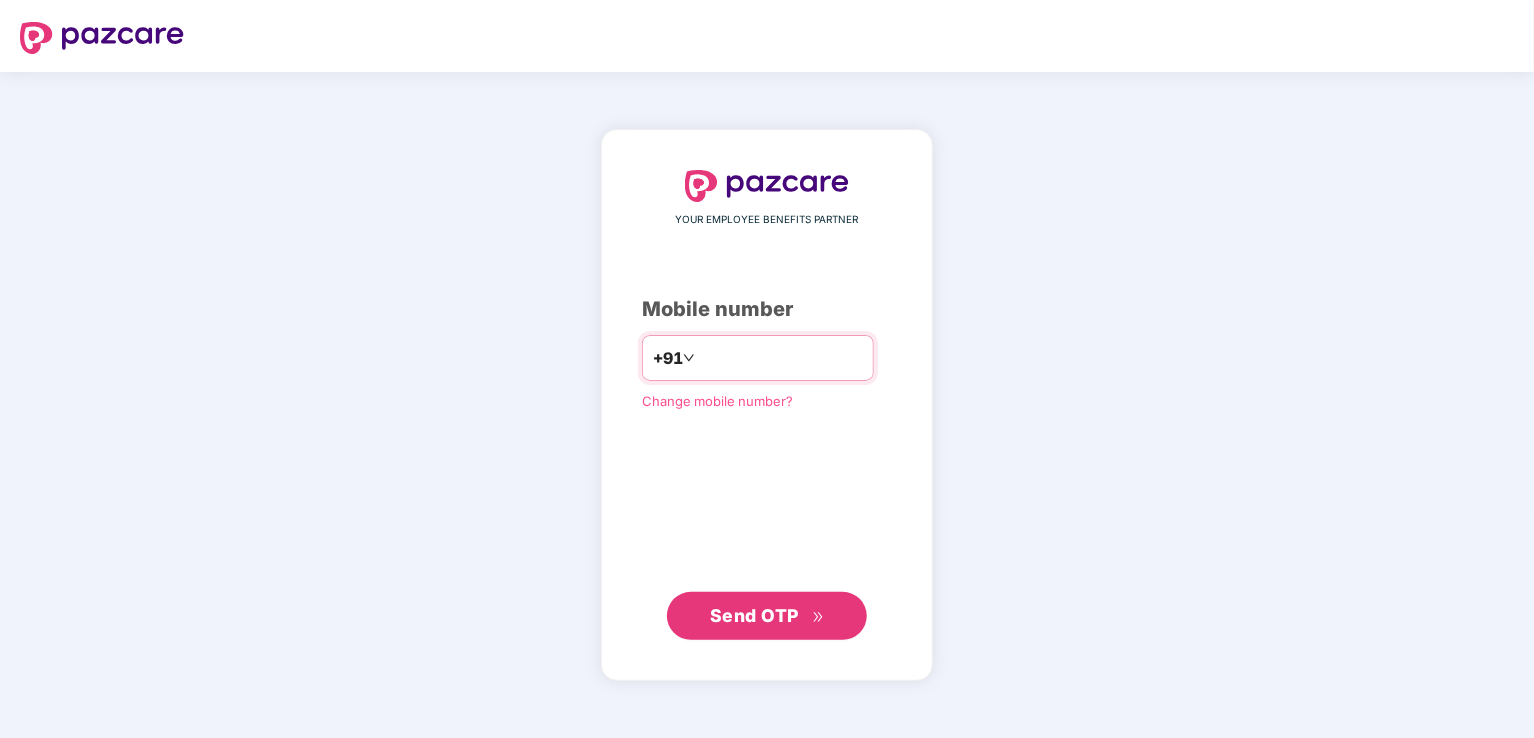 click at bounding box center [781, 358] 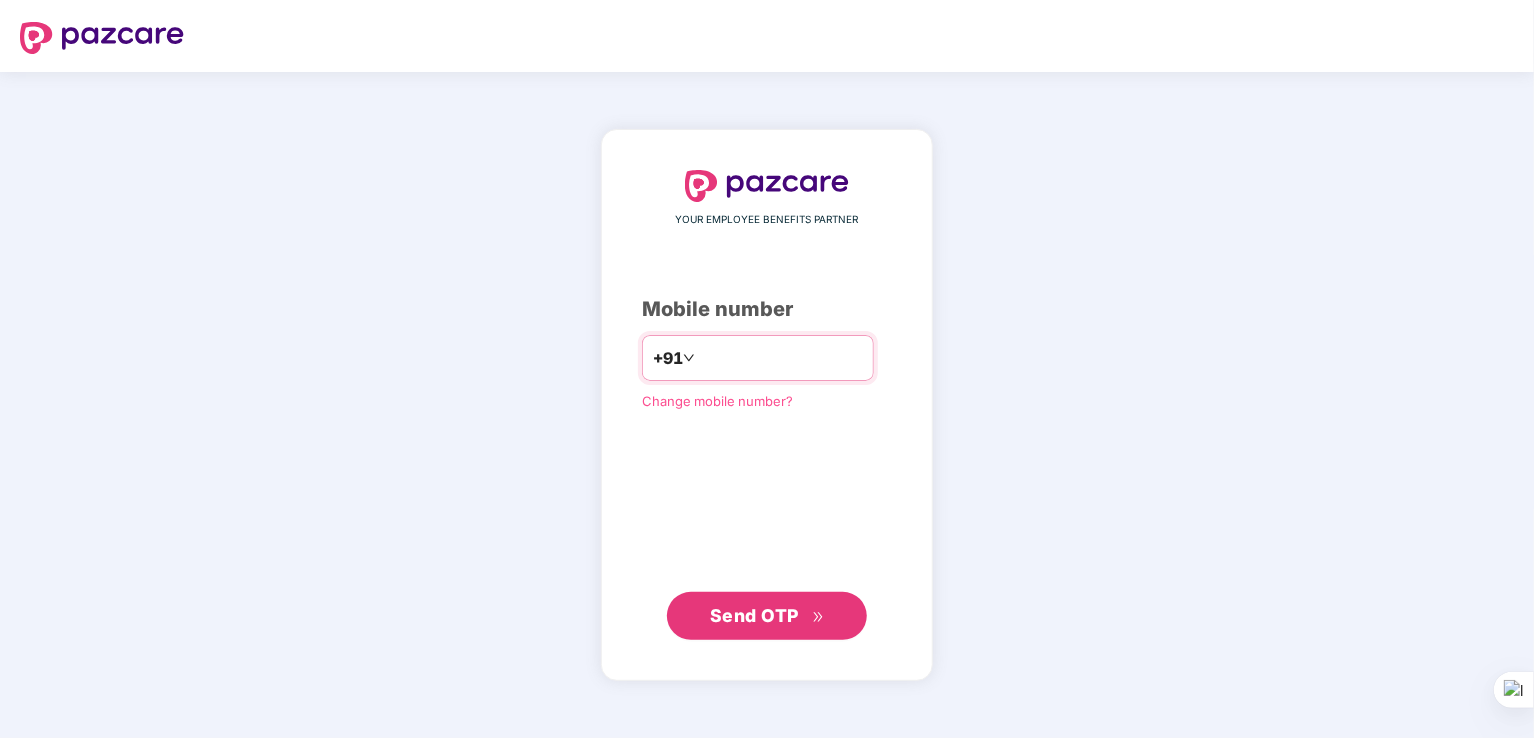 type on "**********" 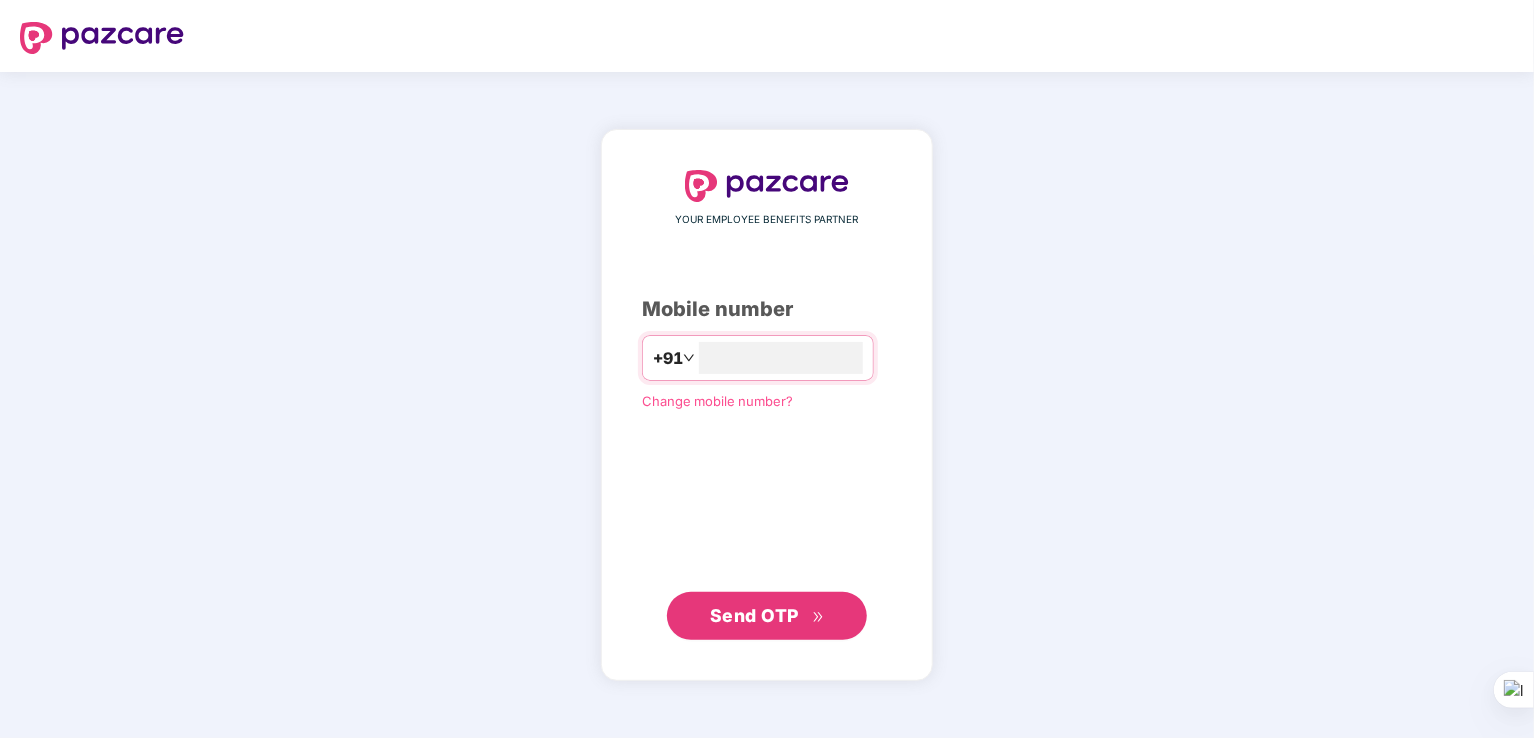 click on "Send OTP" at bounding box center (754, 615) 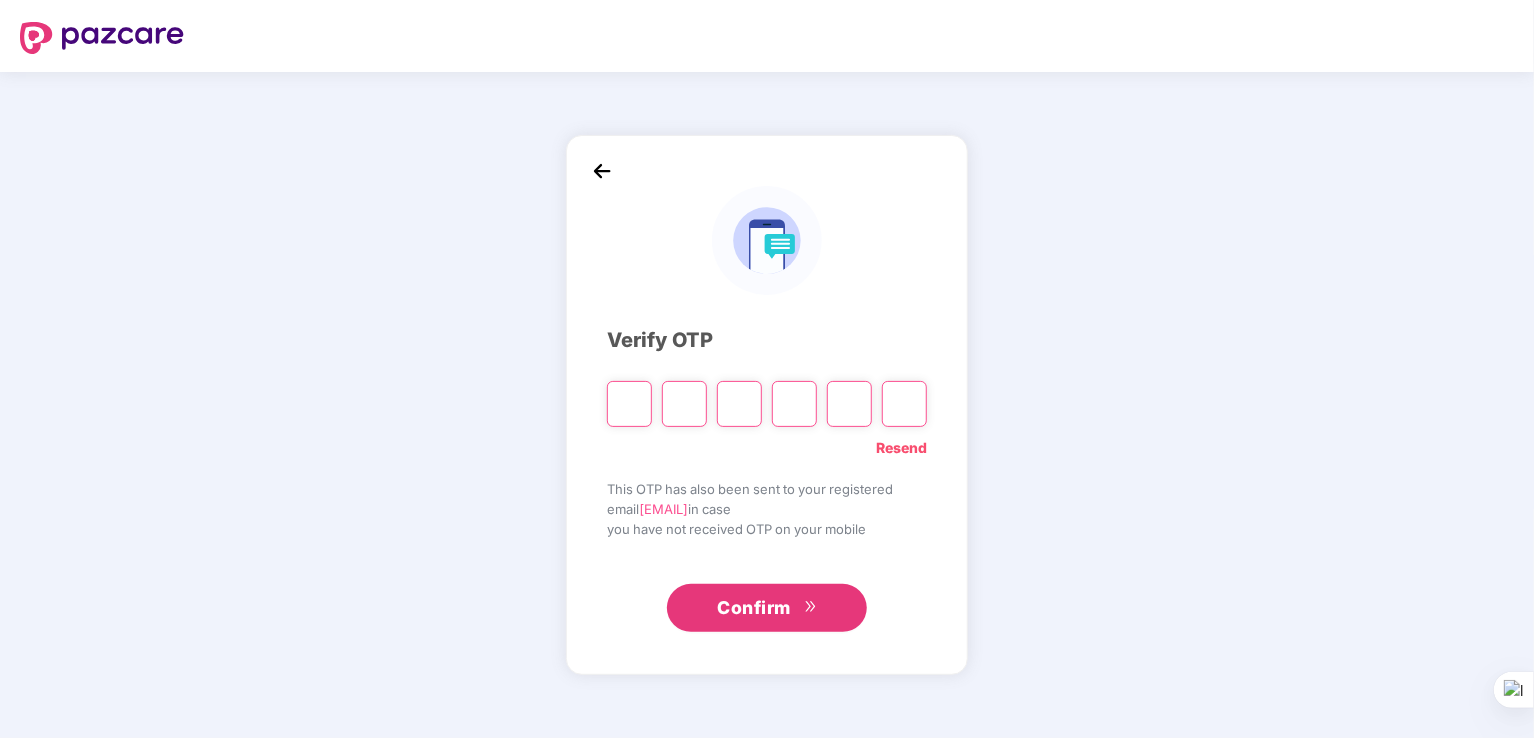 type on "*" 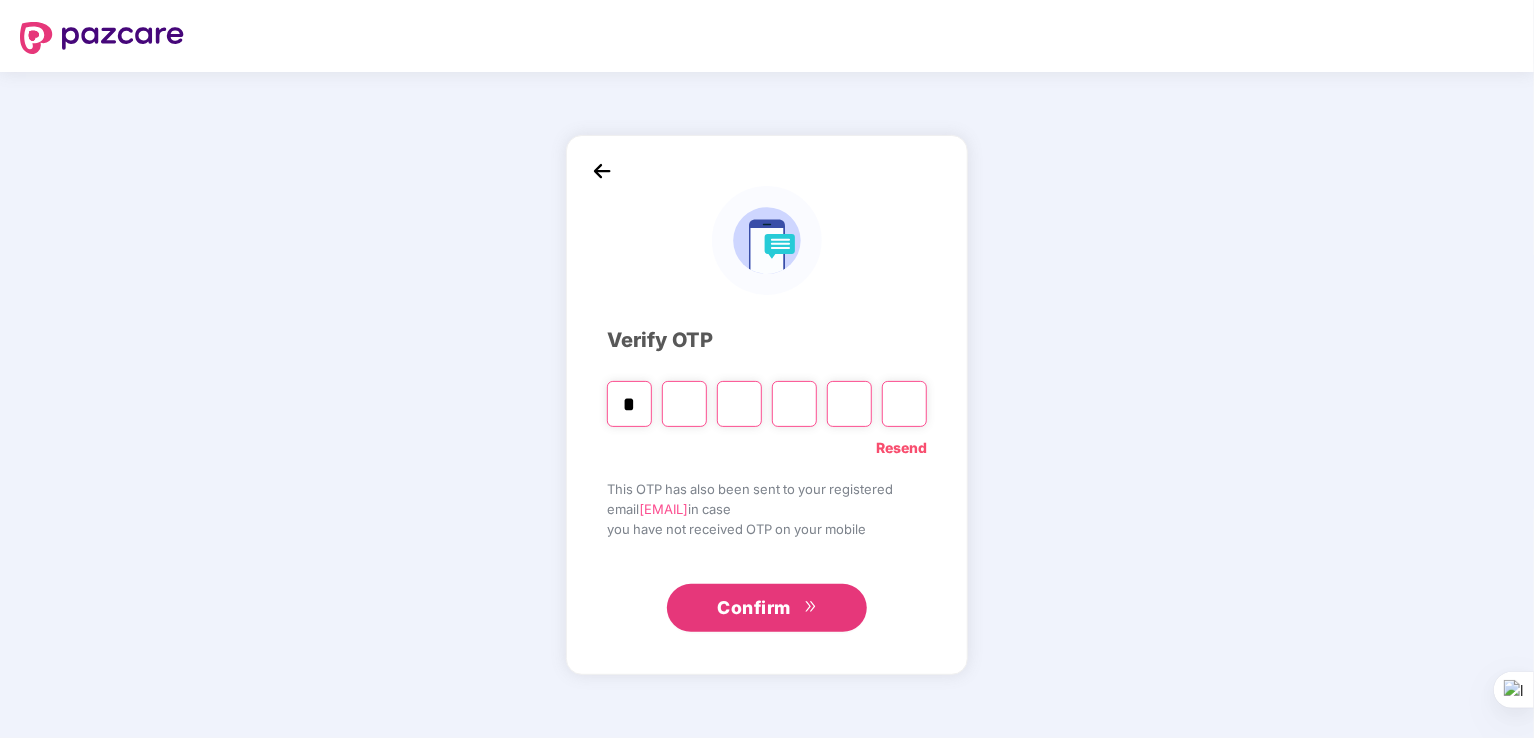 type on "*" 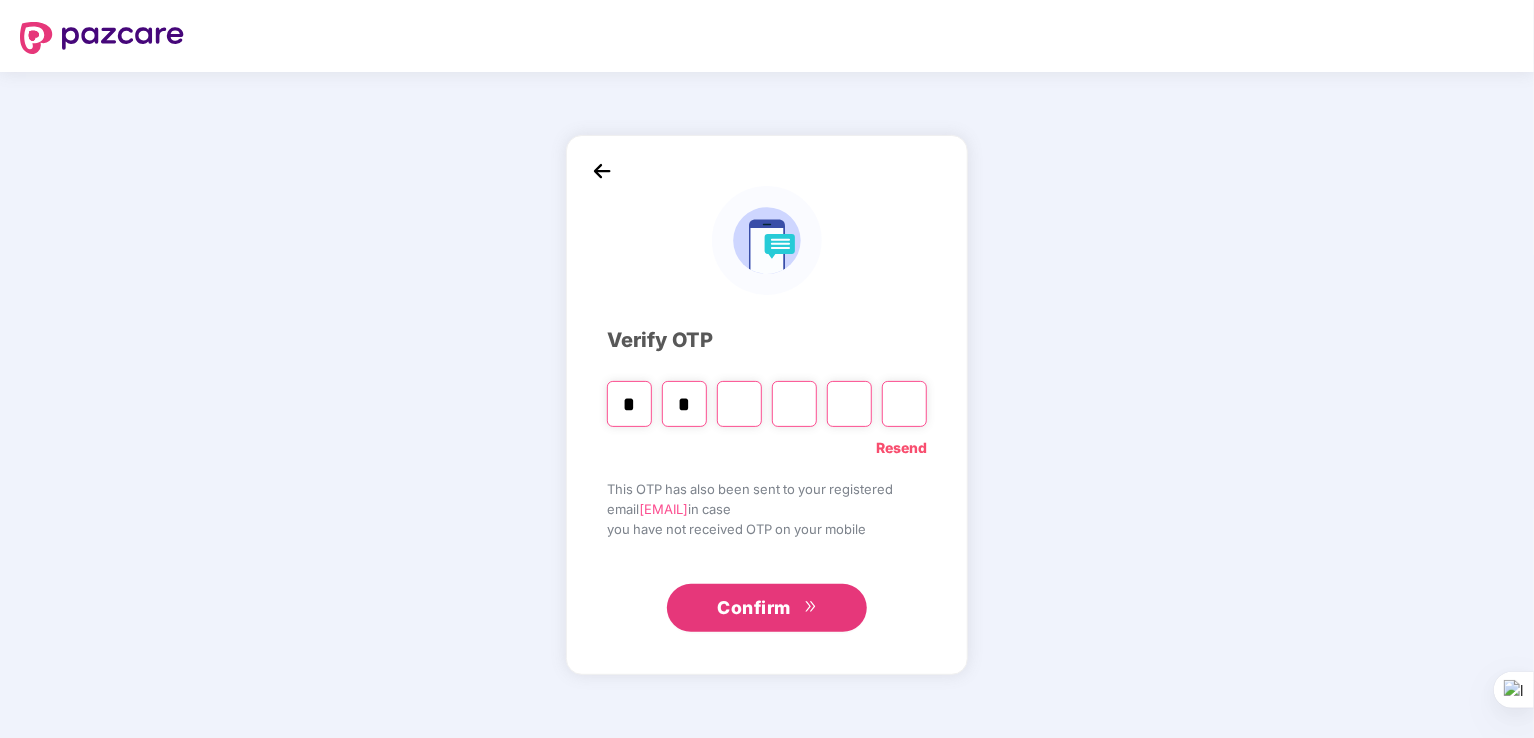 type on "*" 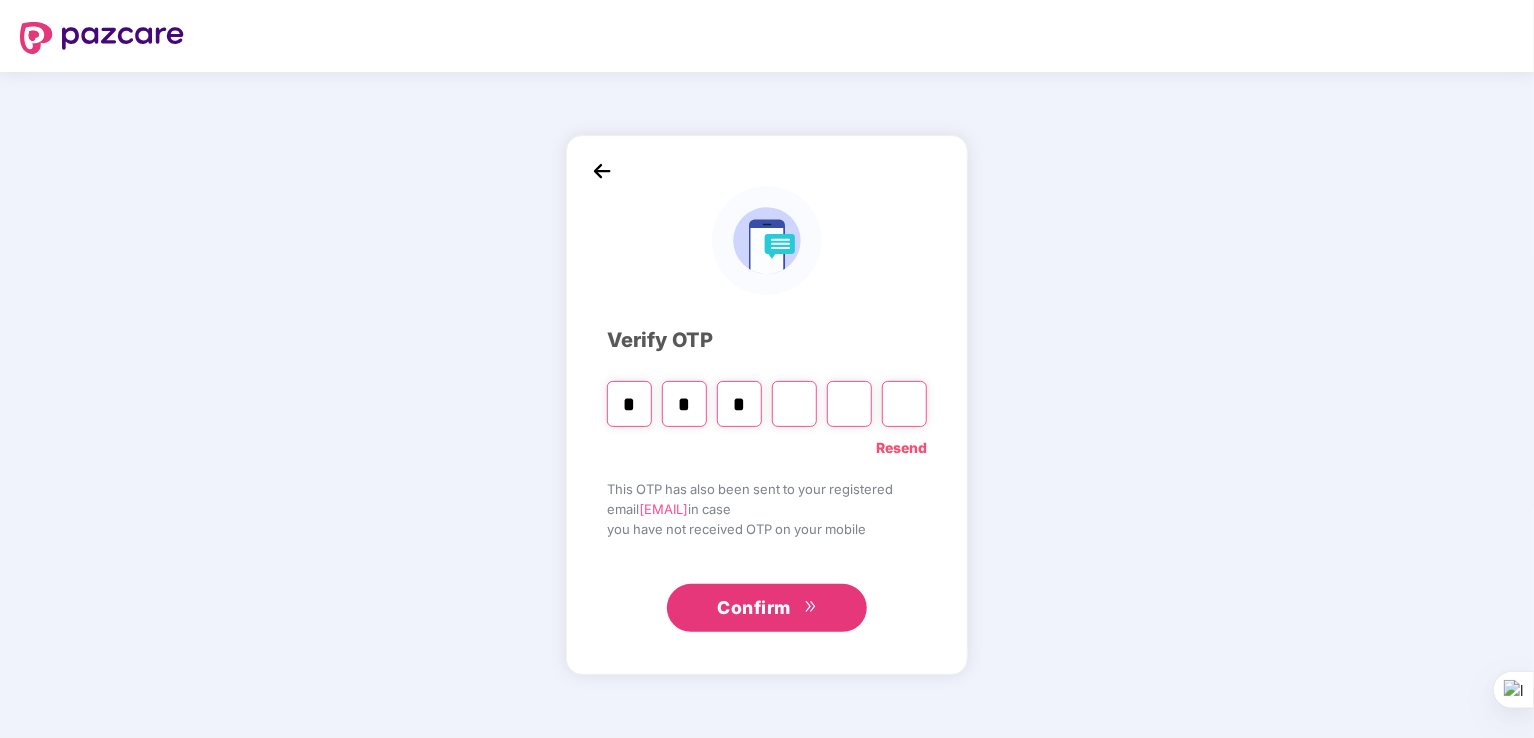 type on "*" 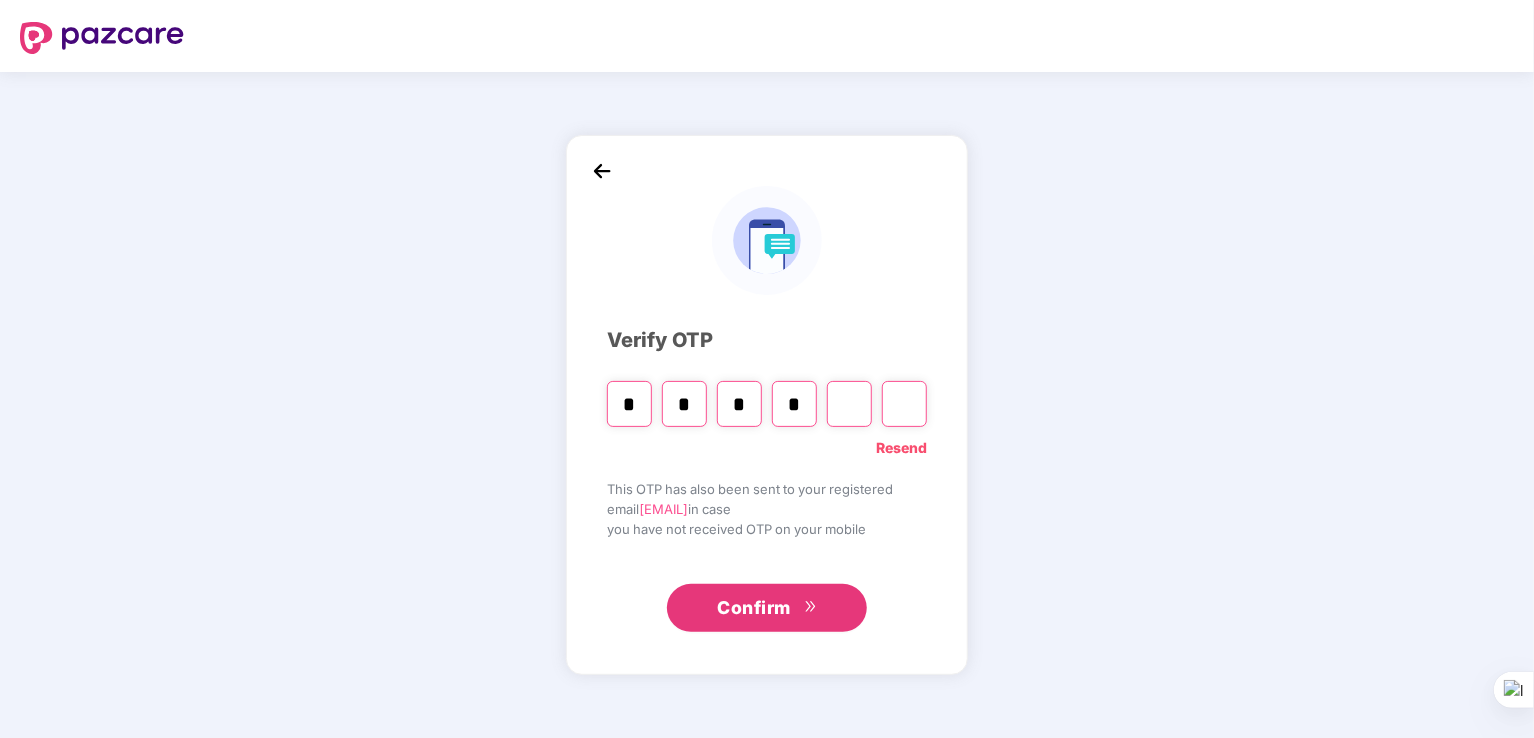type on "*" 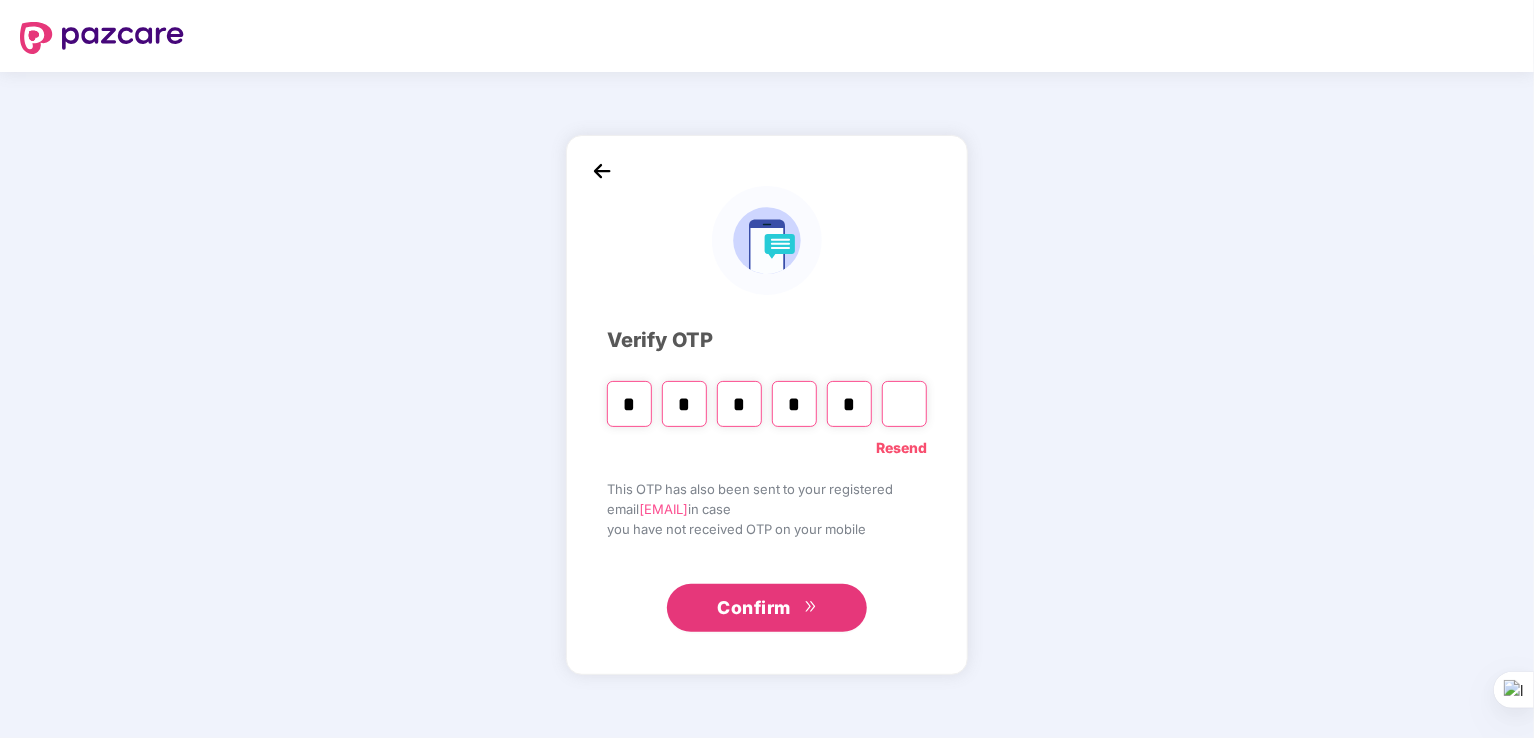 type on "*" 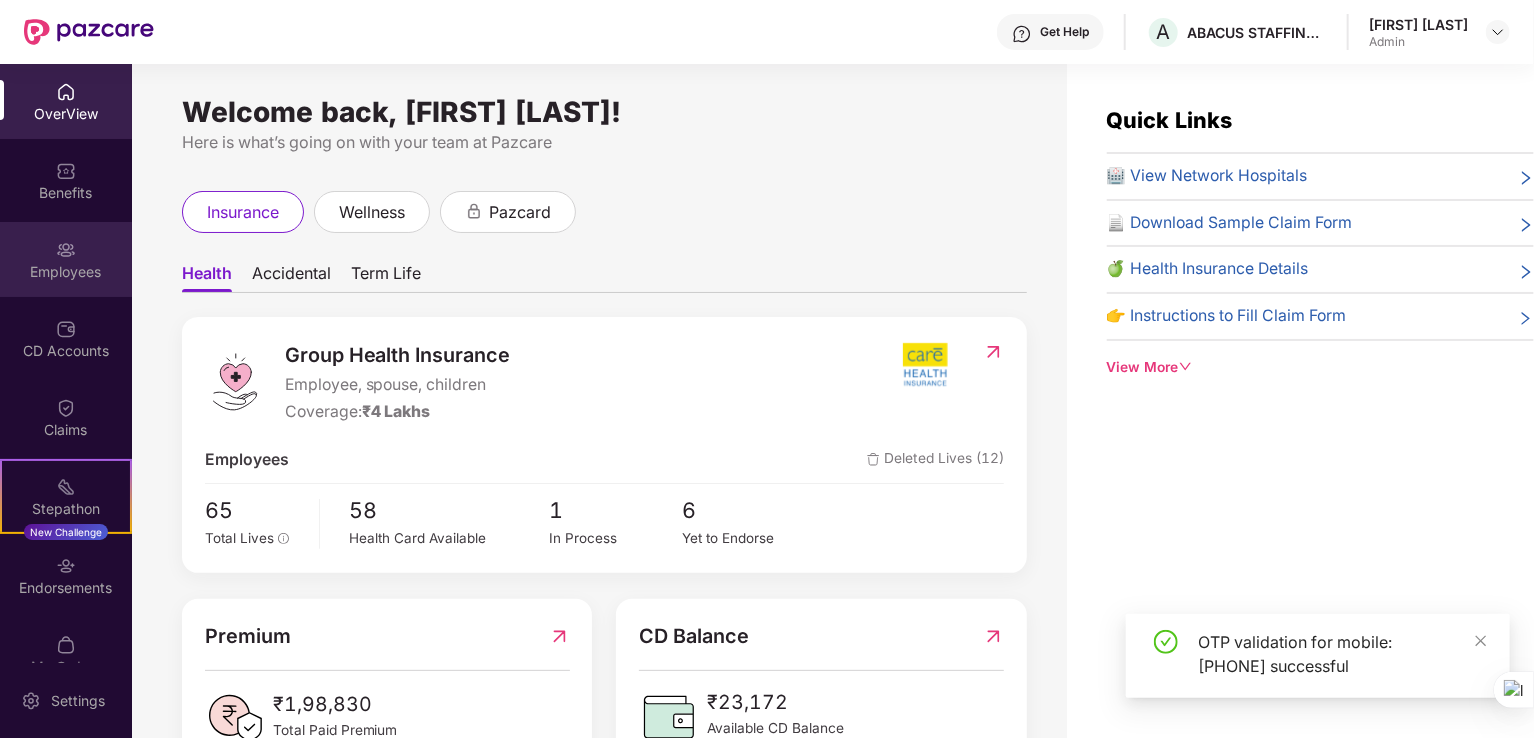 click on "Employees" at bounding box center (66, 272) 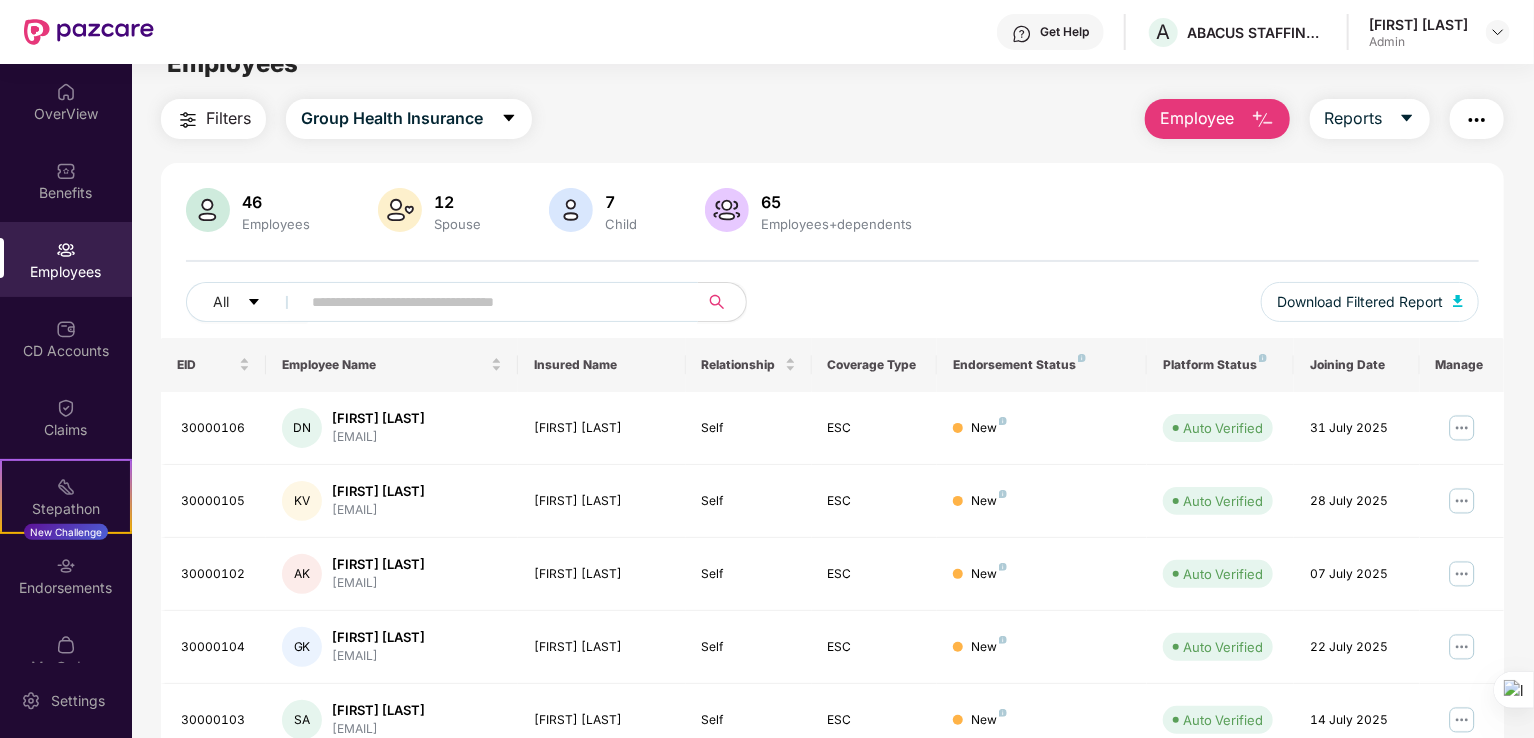 scroll, scrollTop: 0, scrollLeft: 0, axis: both 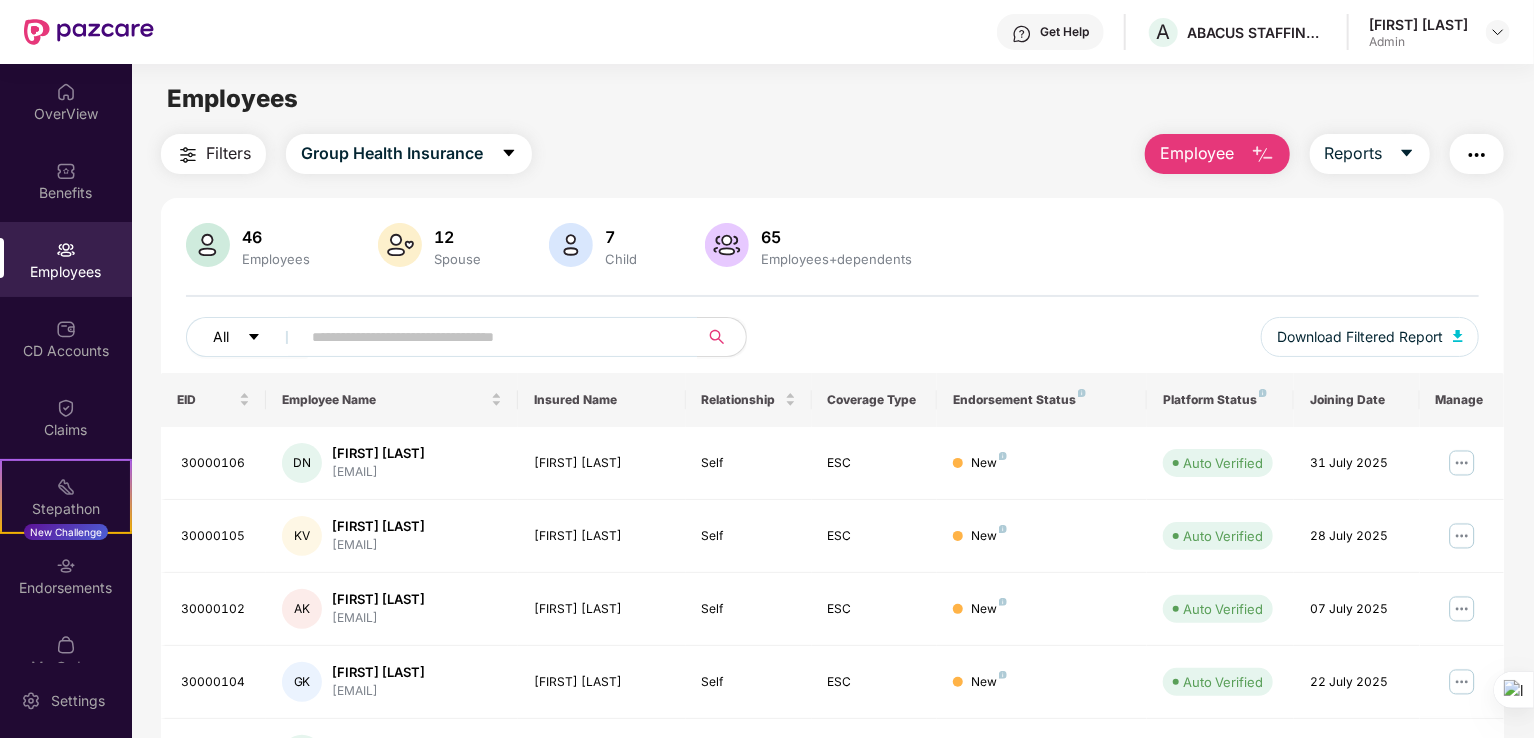 click on "All" at bounding box center [221, 337] 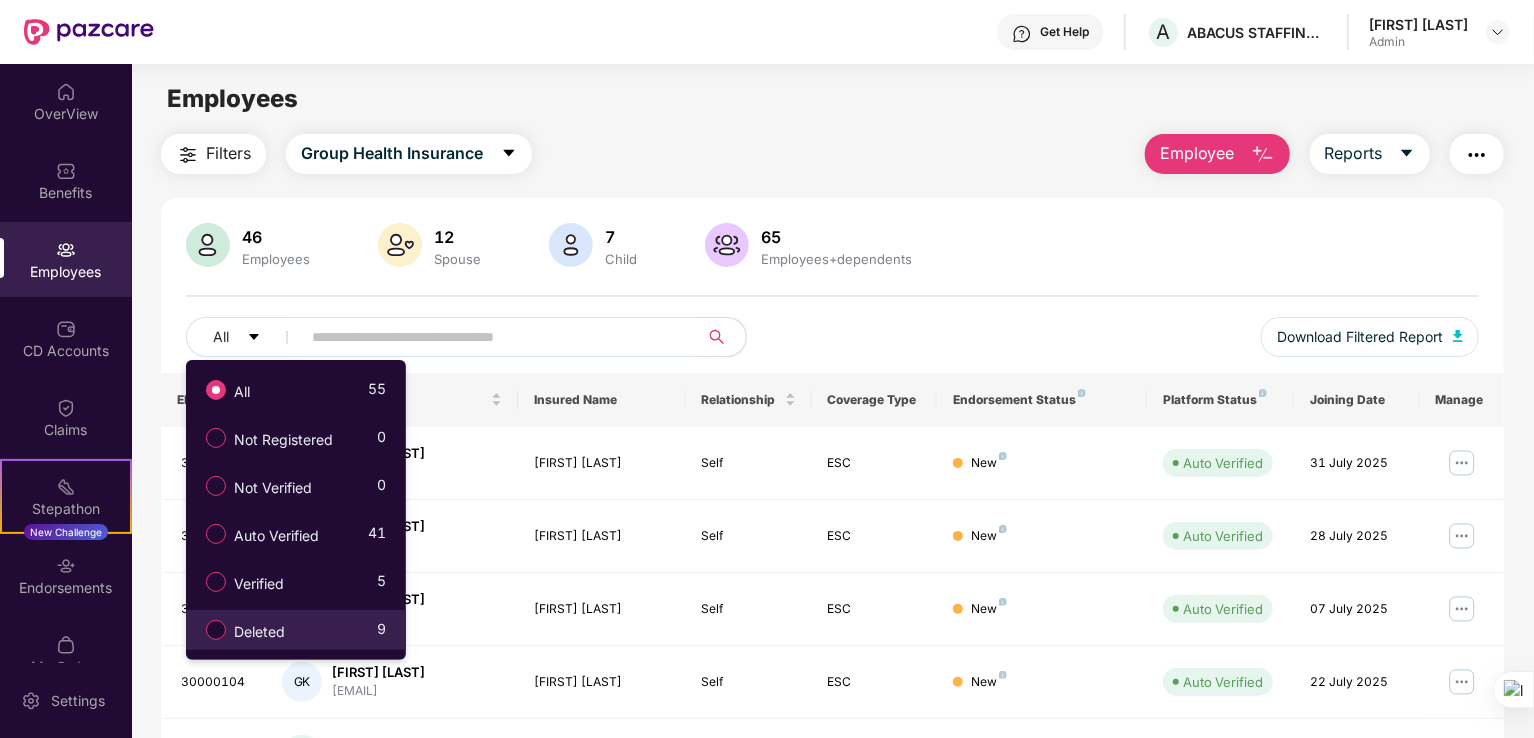 click on "Deleted" at bounding box center (259, 632) 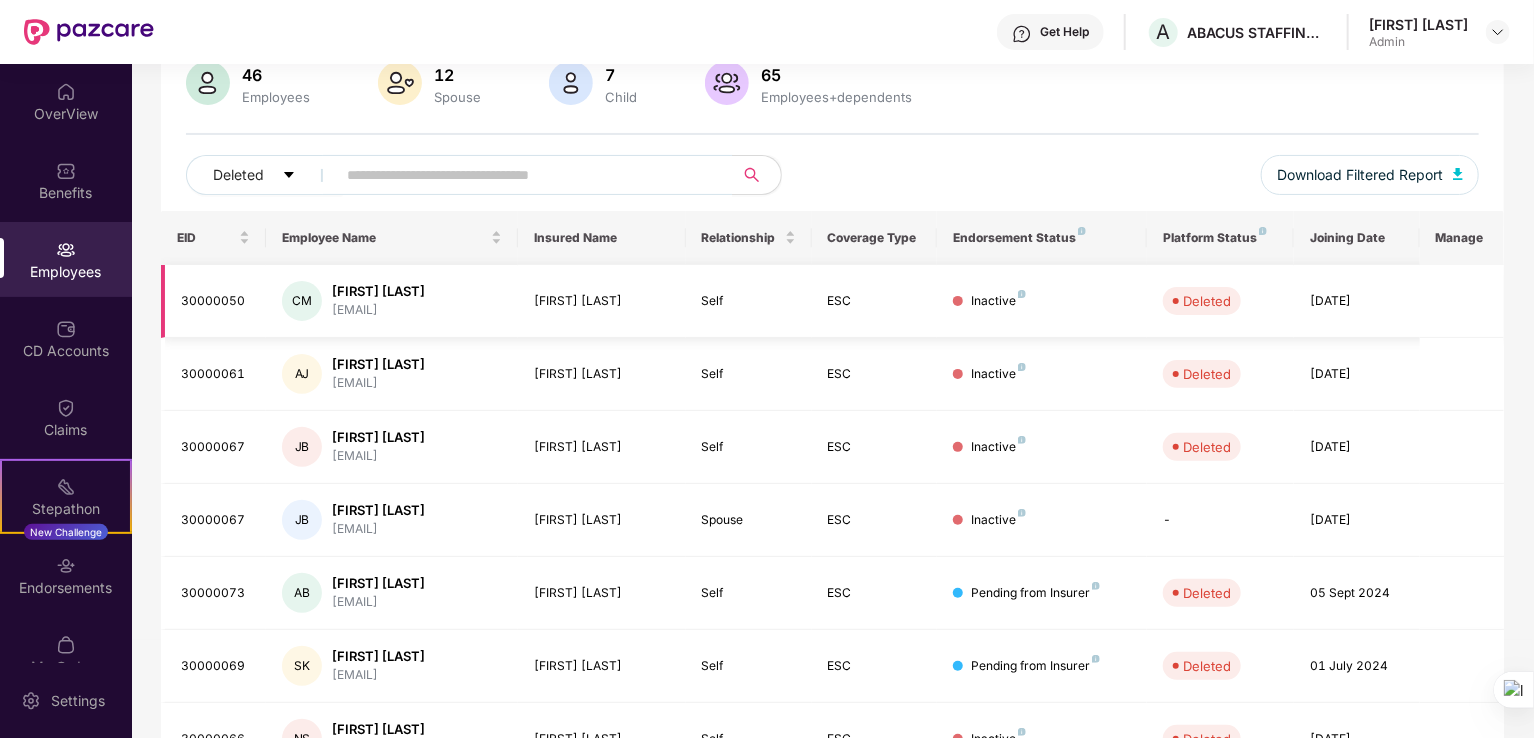 scroll, scrollTop: 0, scrollLeft: 0, axis: both 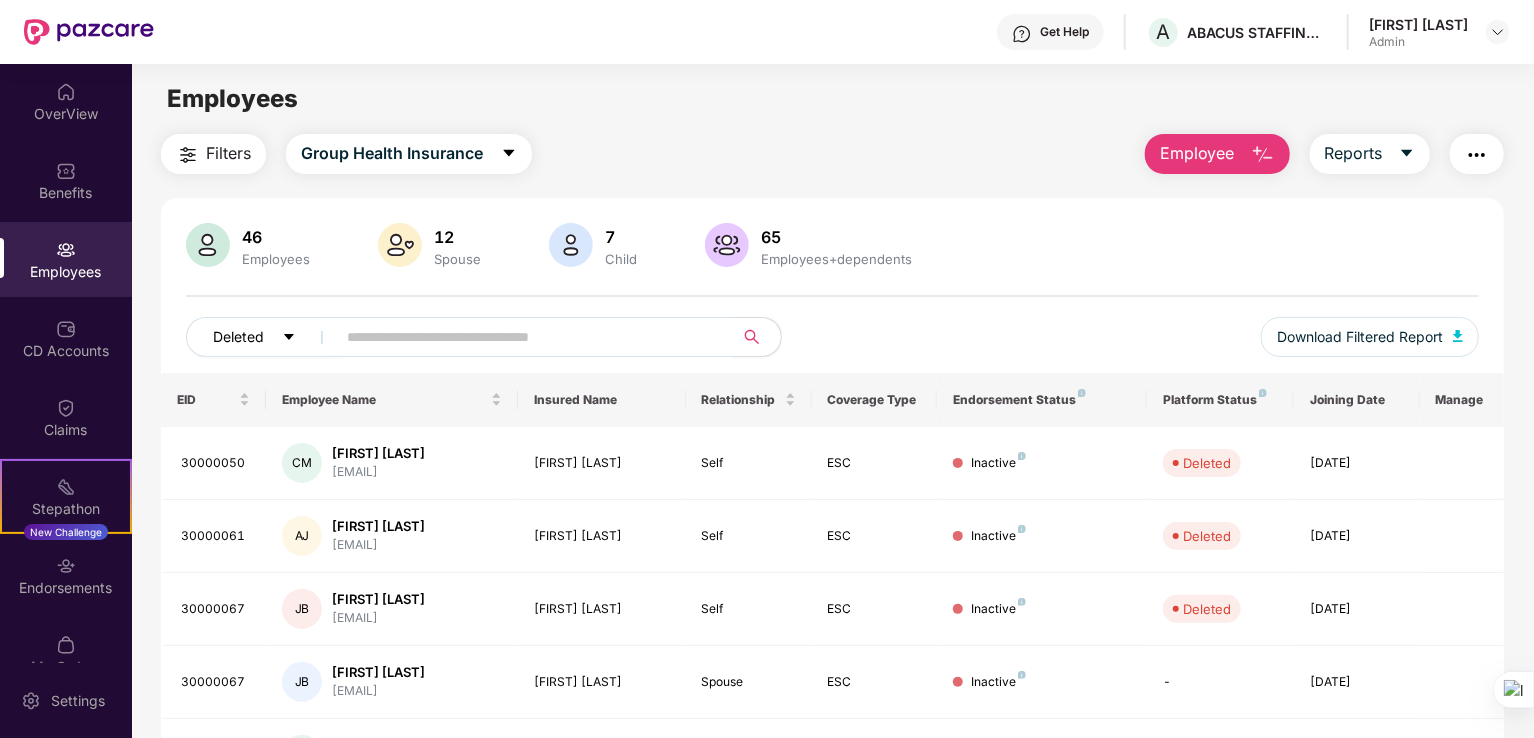 click on "Deleted" at bounding box center [264, 337] 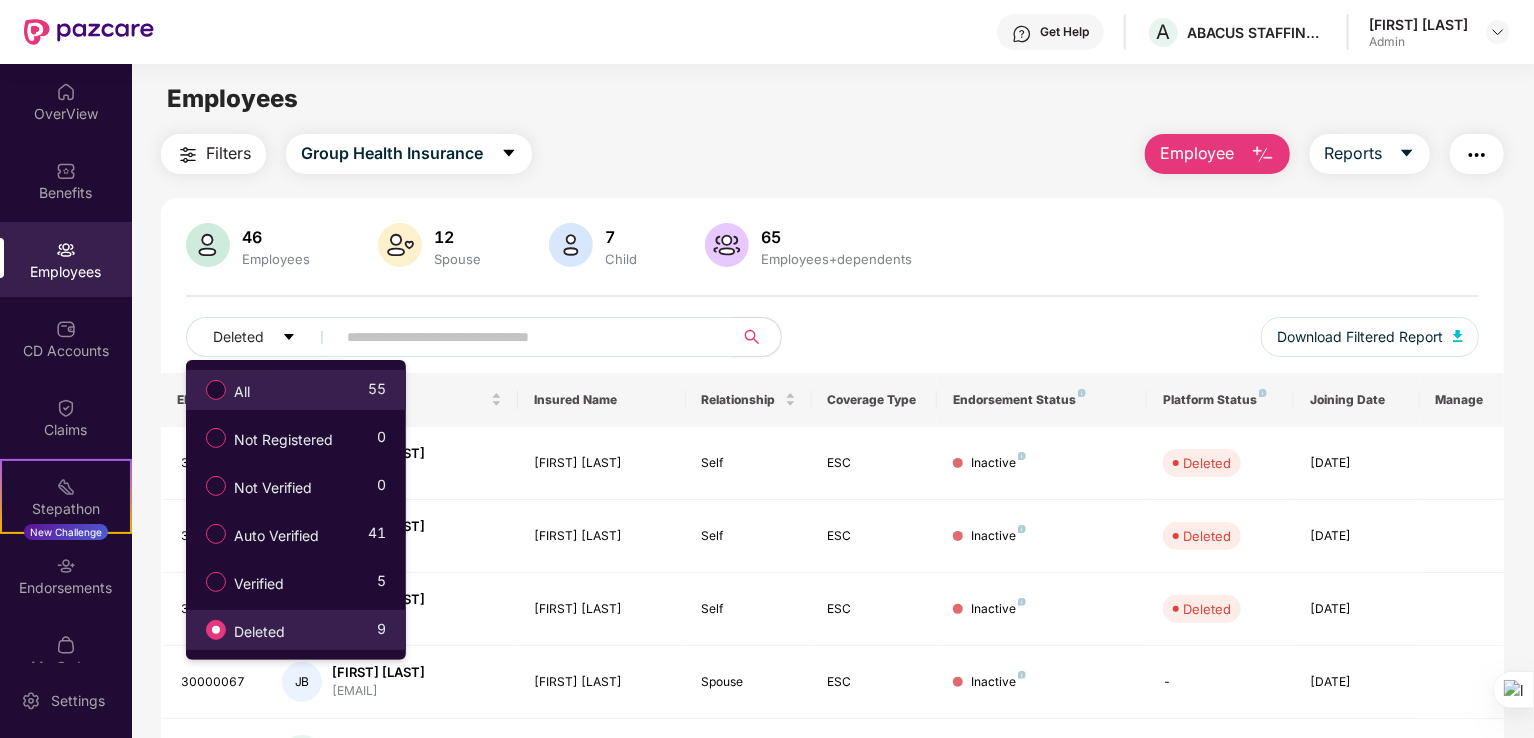 click on "All" at bounding box center (242, 392) 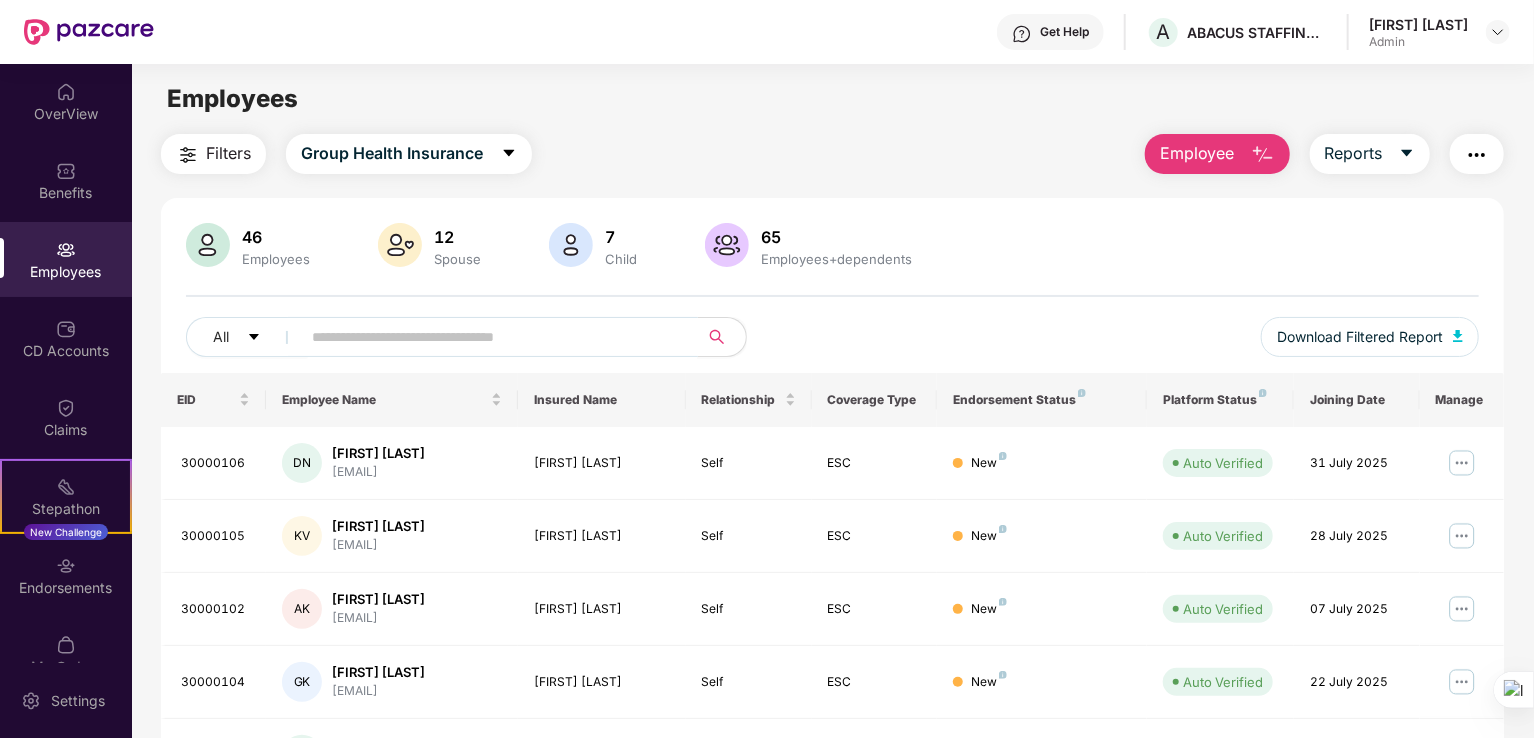 click at bounding box center (491, 337) 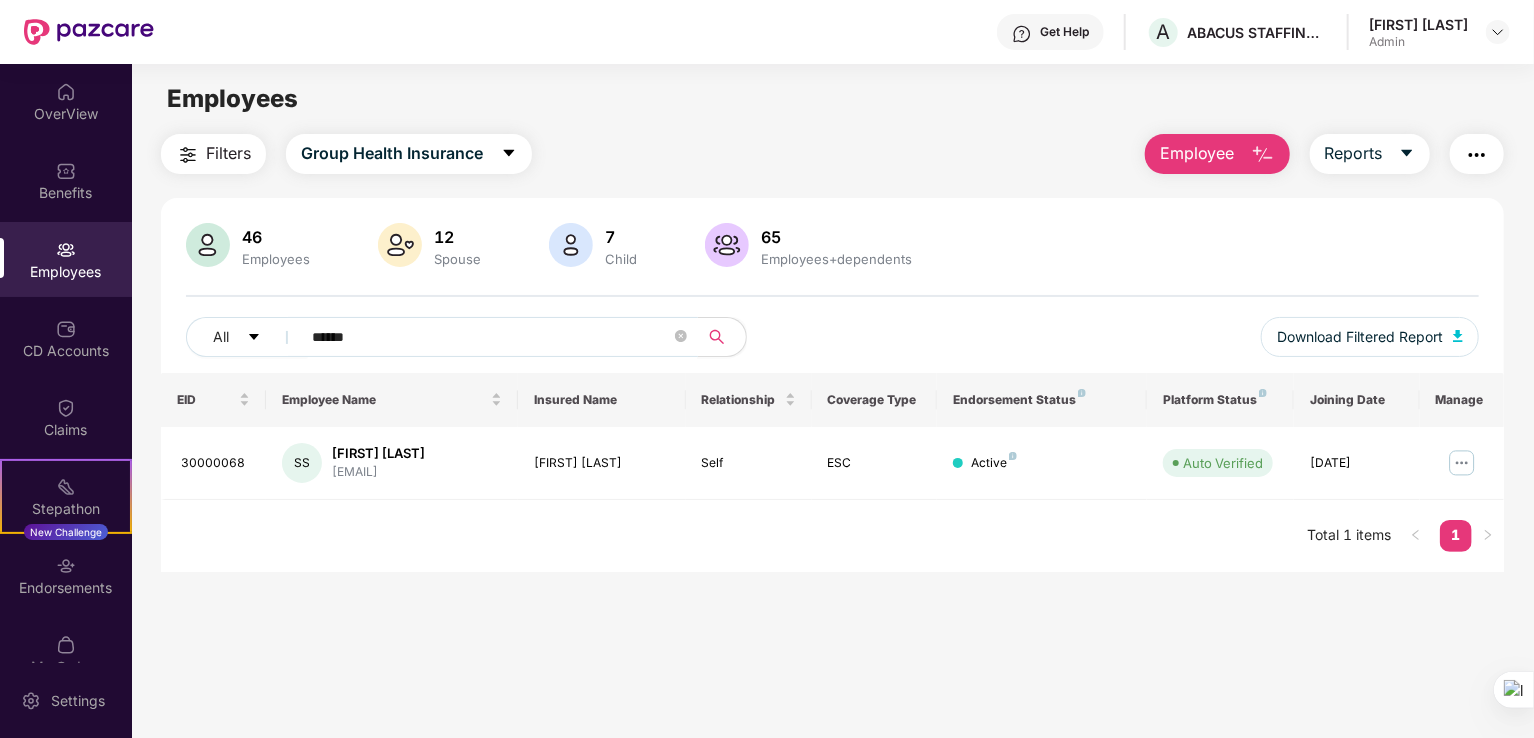 type on "******" 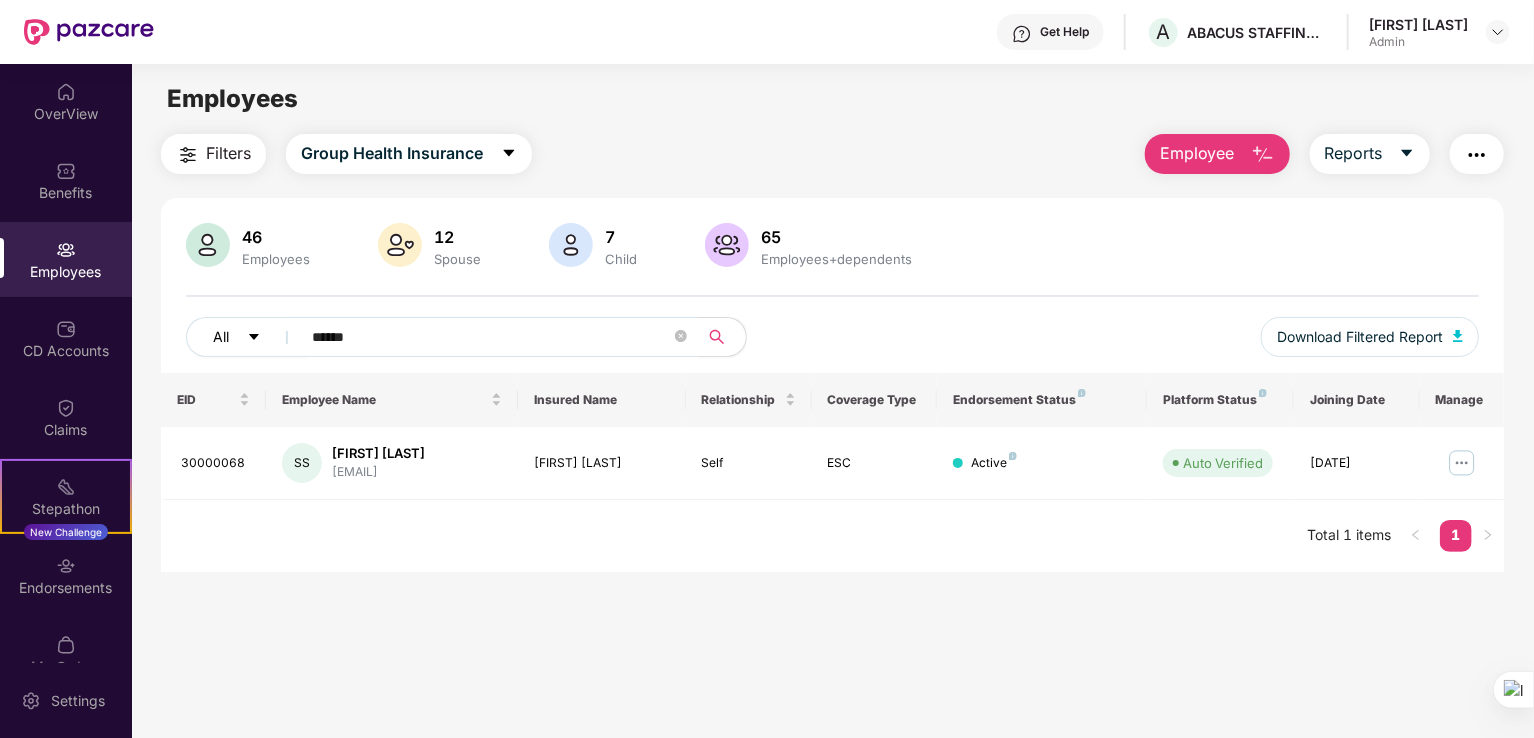 click on "All" at bounding box center [221, 337] 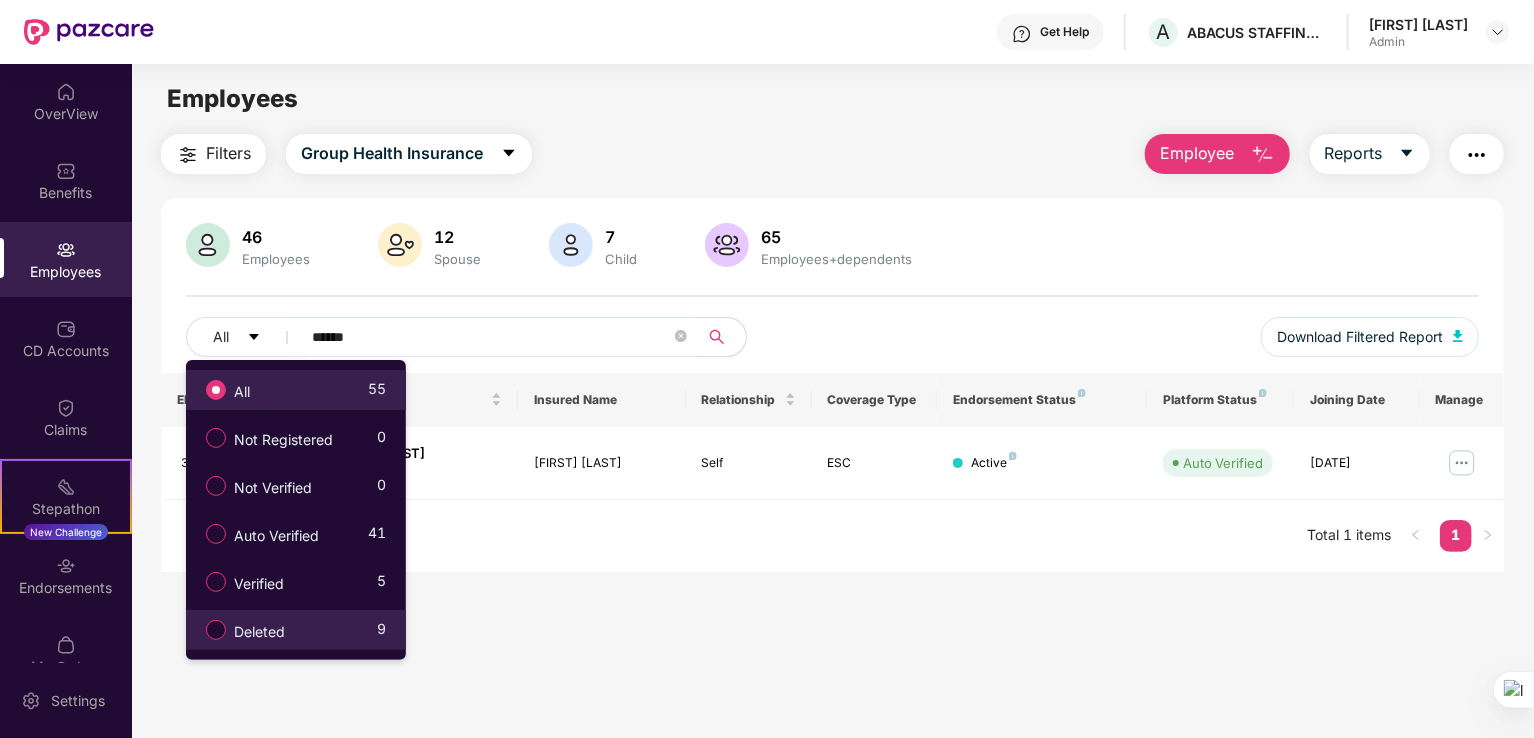 click on "All" at bounding box center [242, 392] 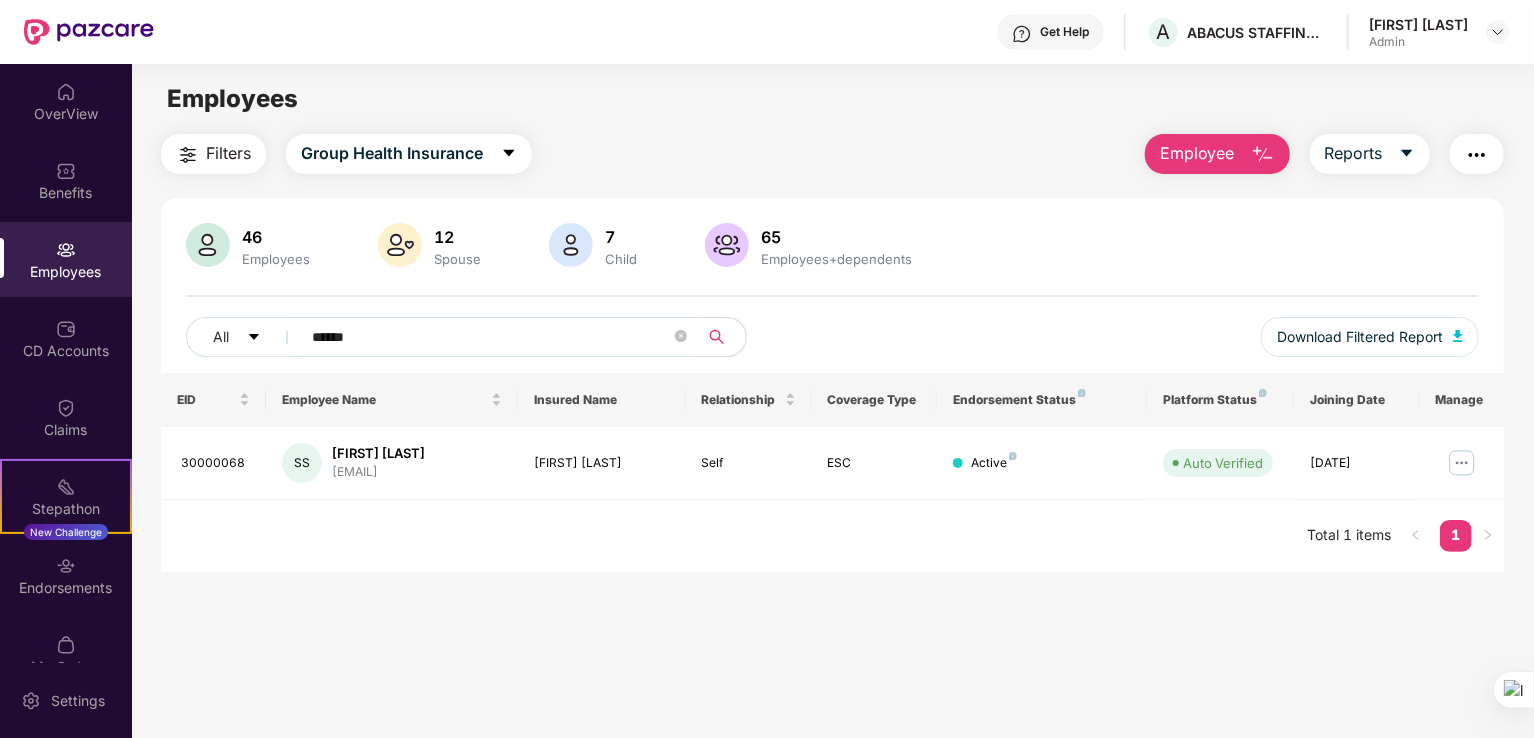 click on "******" at bounding box center (493, 337) 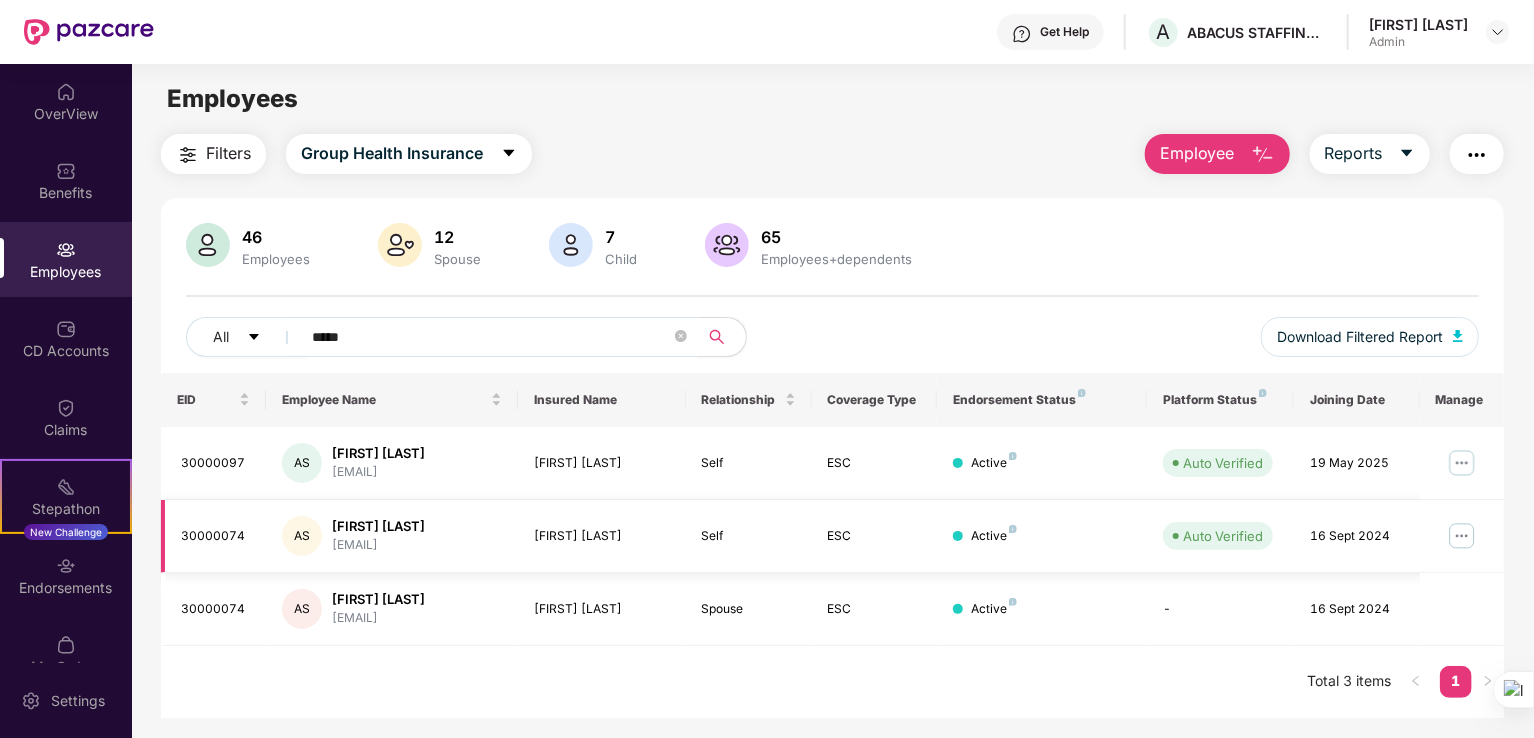 type on "*****" 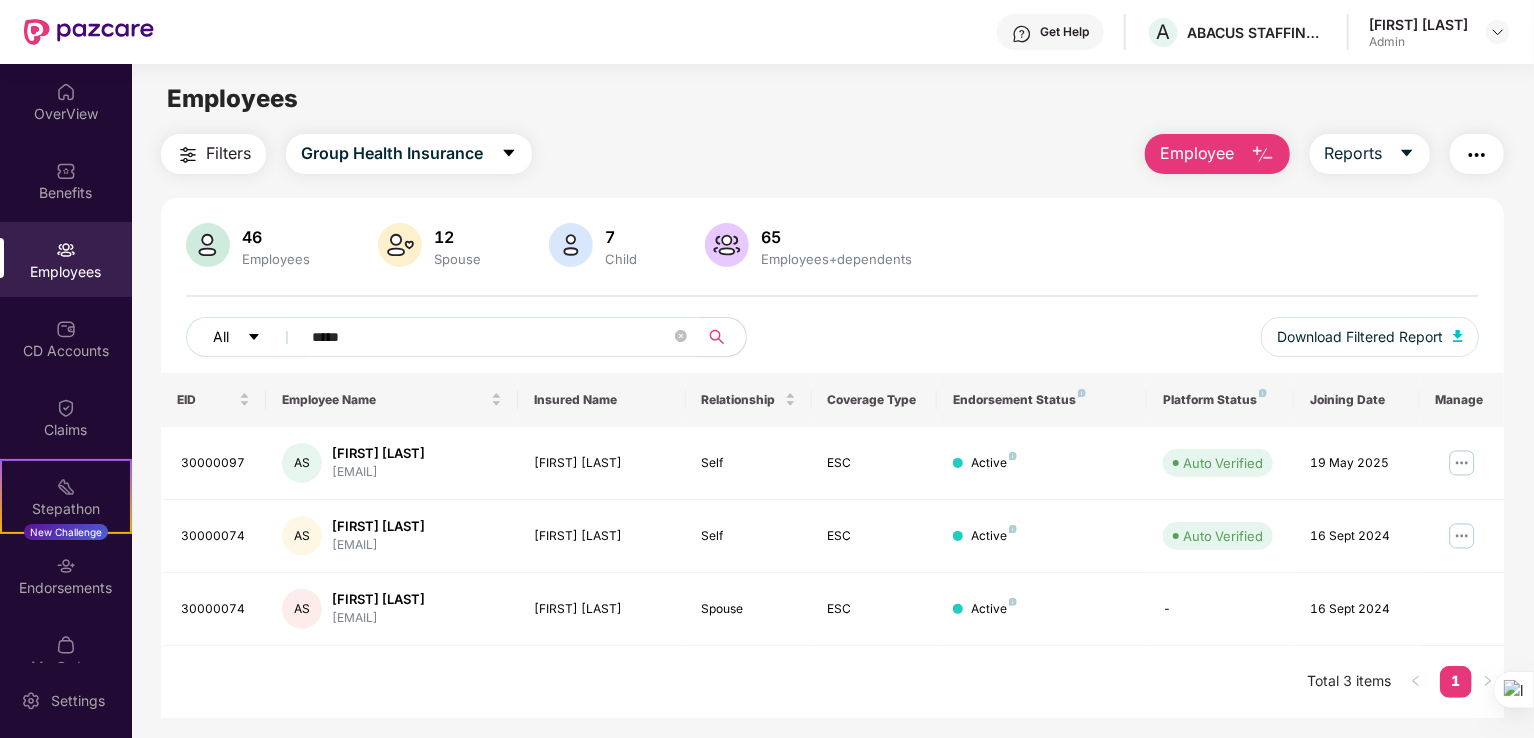 click at bounding box center (254, 338) 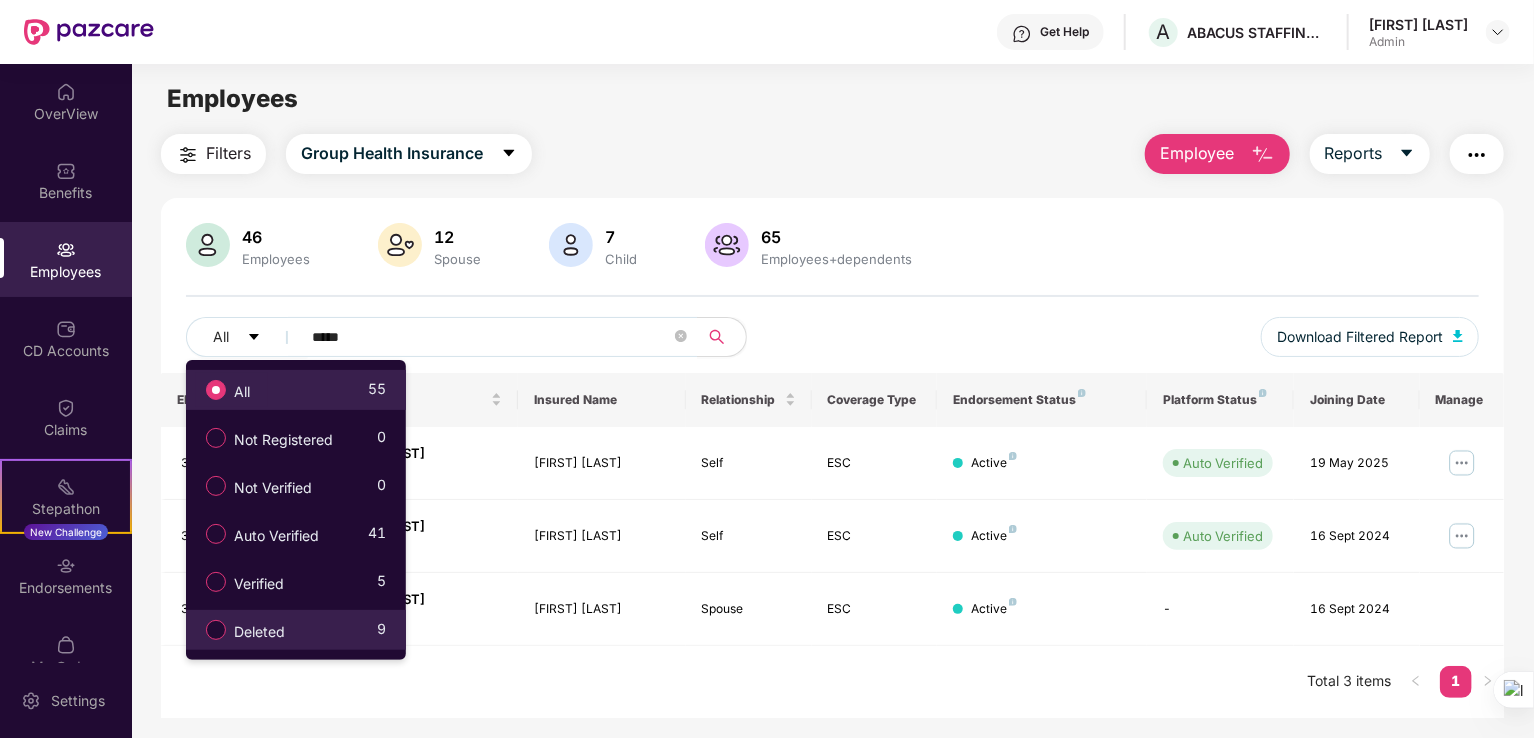 click on "All" at bounding box center (242, 392) 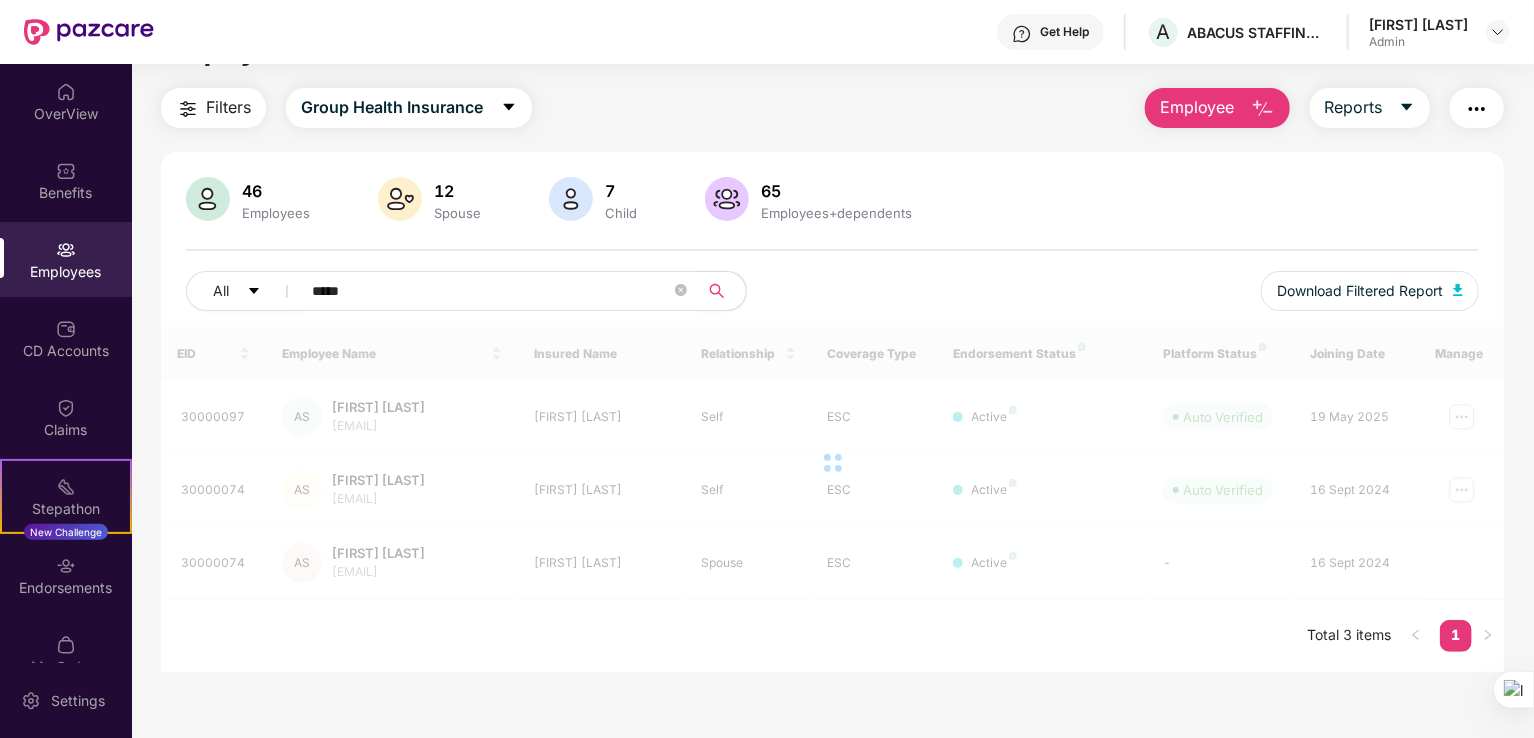 scroll, scrollTop: 64, scrollLeft: 0, axis: vertical 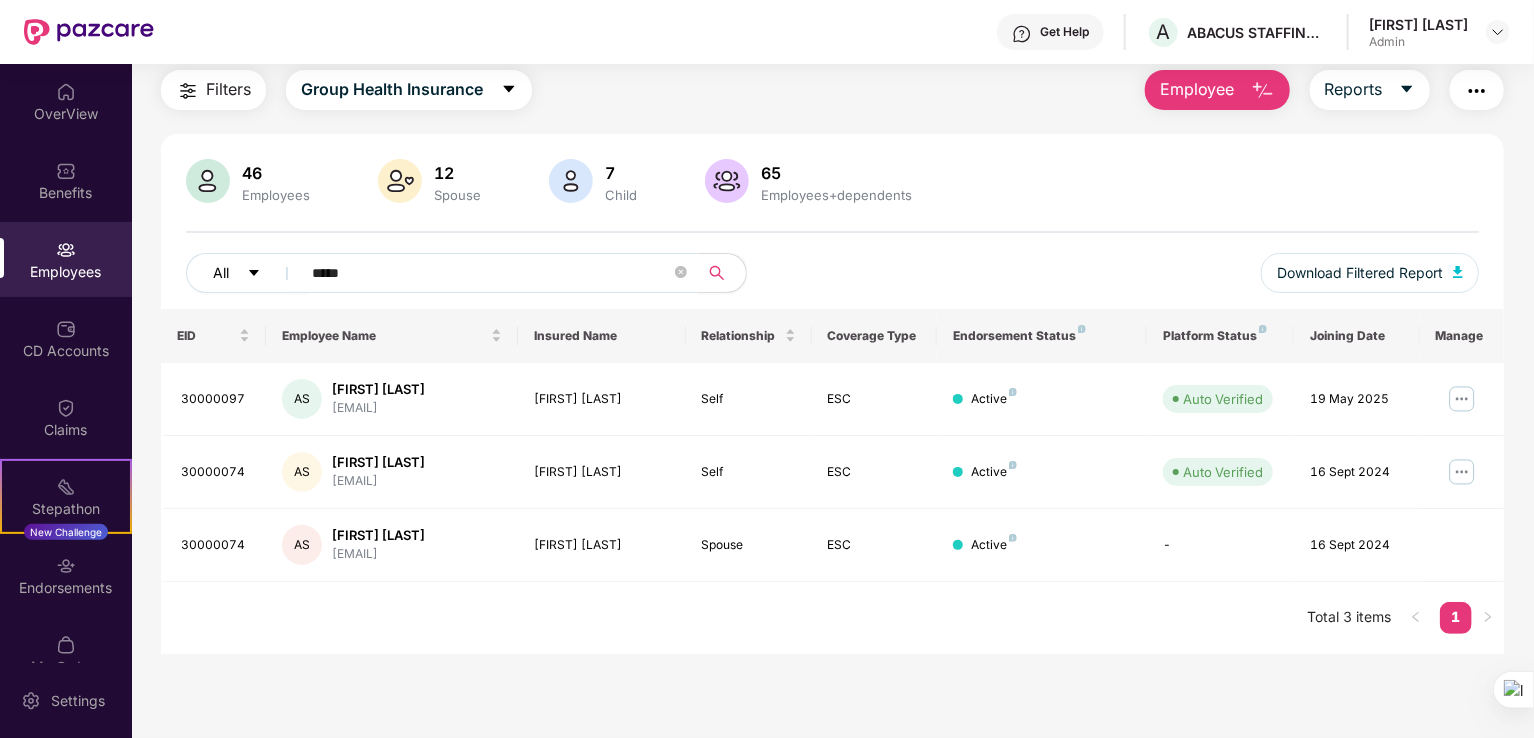 drag, startPoint x: 444, startPoint y: 275, endPoint x: 231, endPoint y: 273, distance: 213.00938 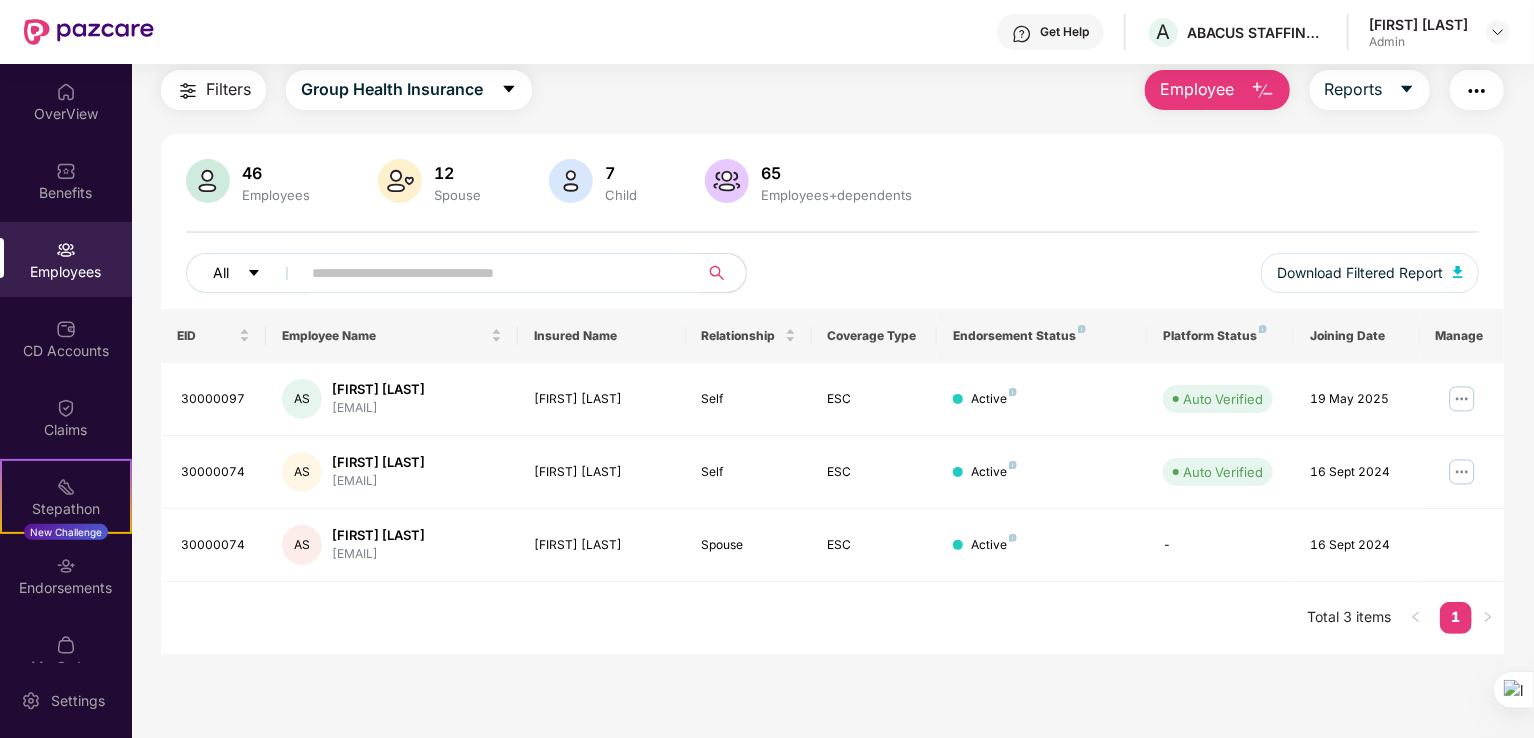 click on "All" at bounding box center [247, 273] 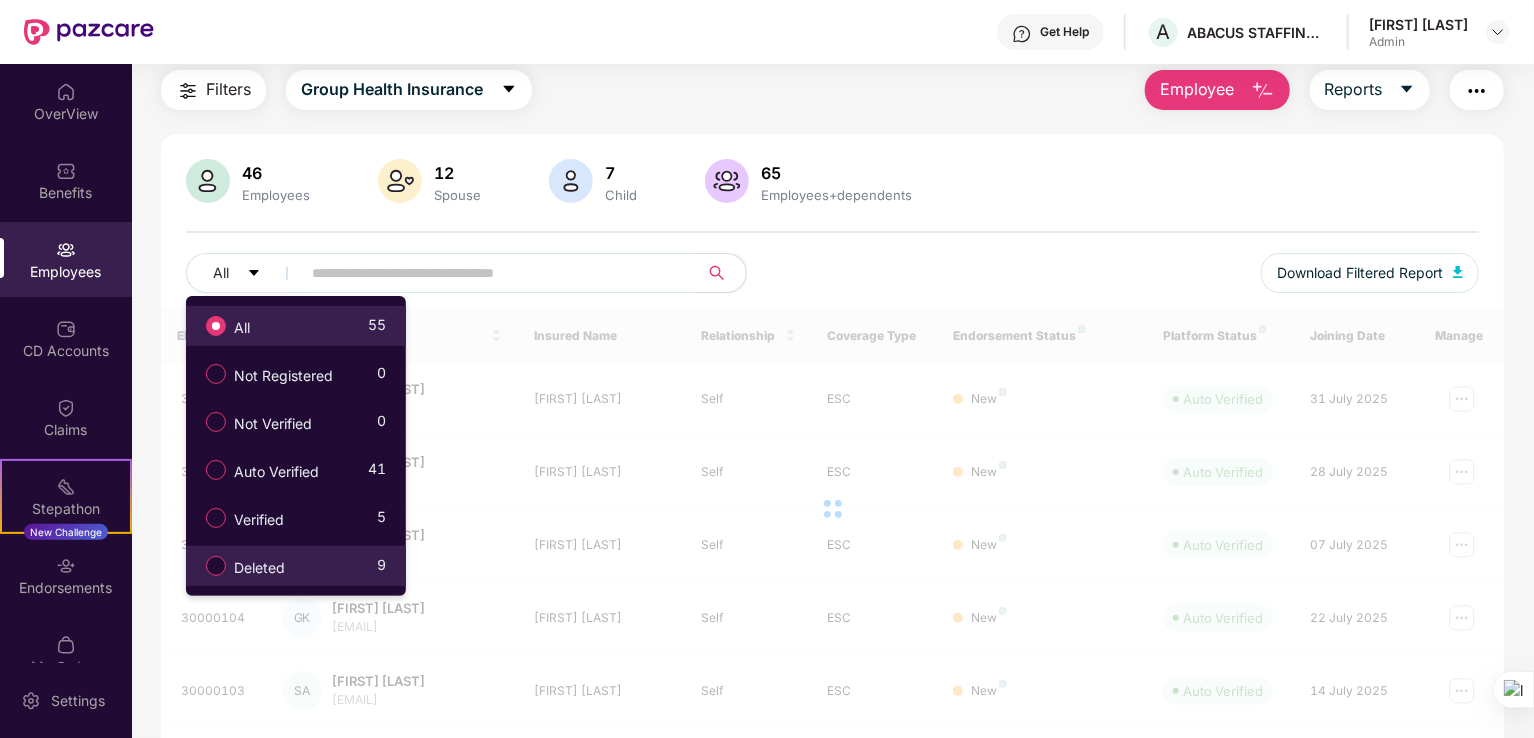 click on "All 55" at bounding box center (291, 326) 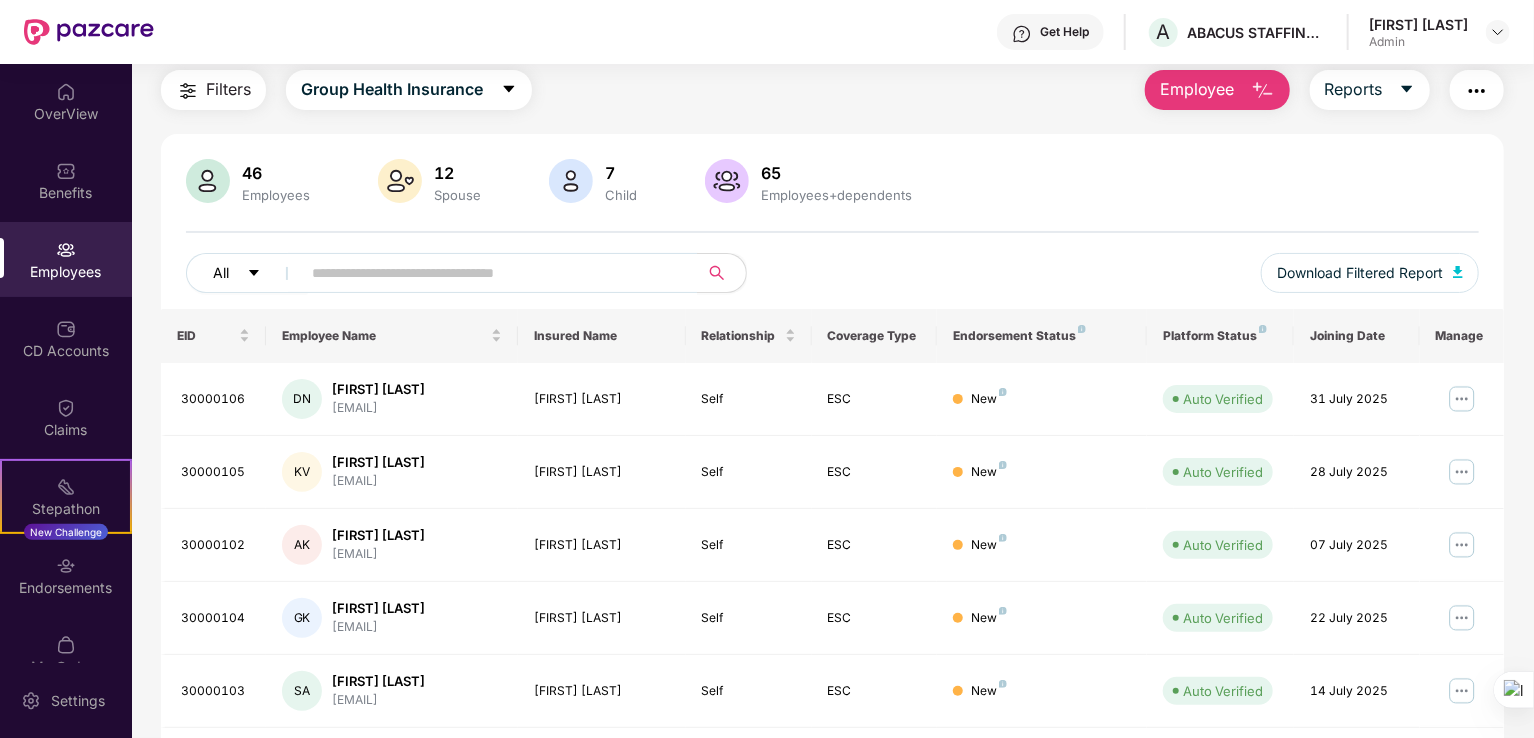 click on "All" at bounding box center [247, 273] 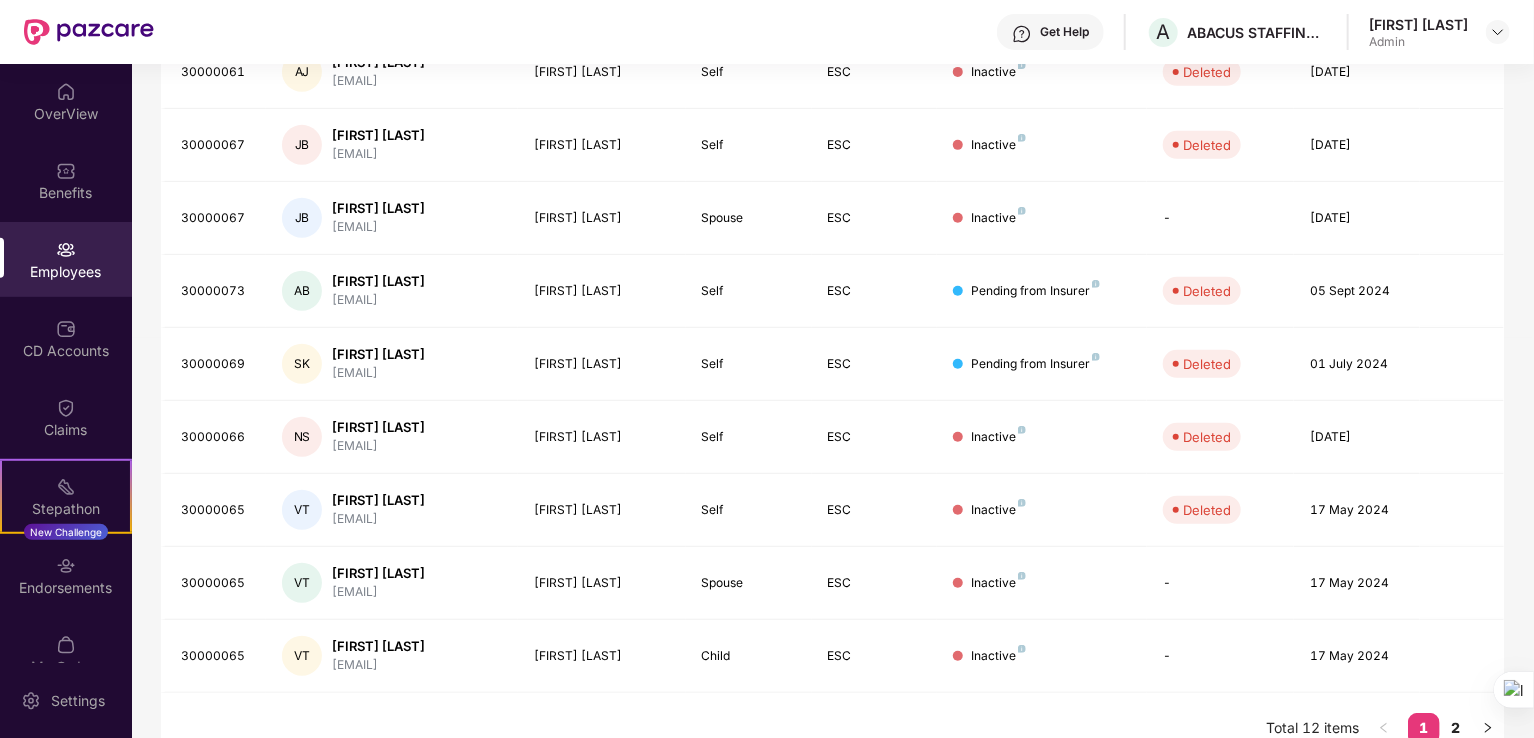 scroll, scrollTop: 488, scrollLeft: 0, axis: vertical 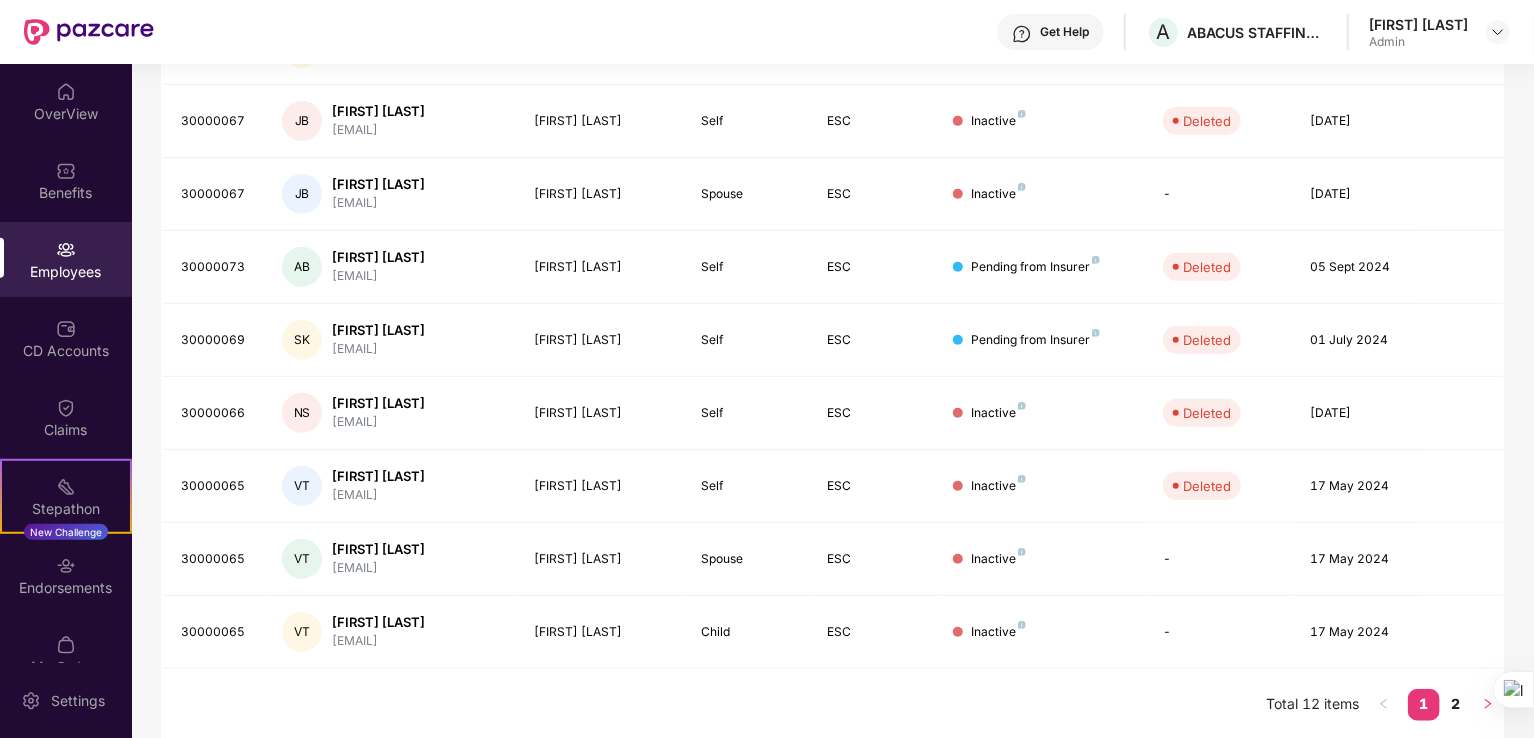 click at bounding box center [1488, 705] 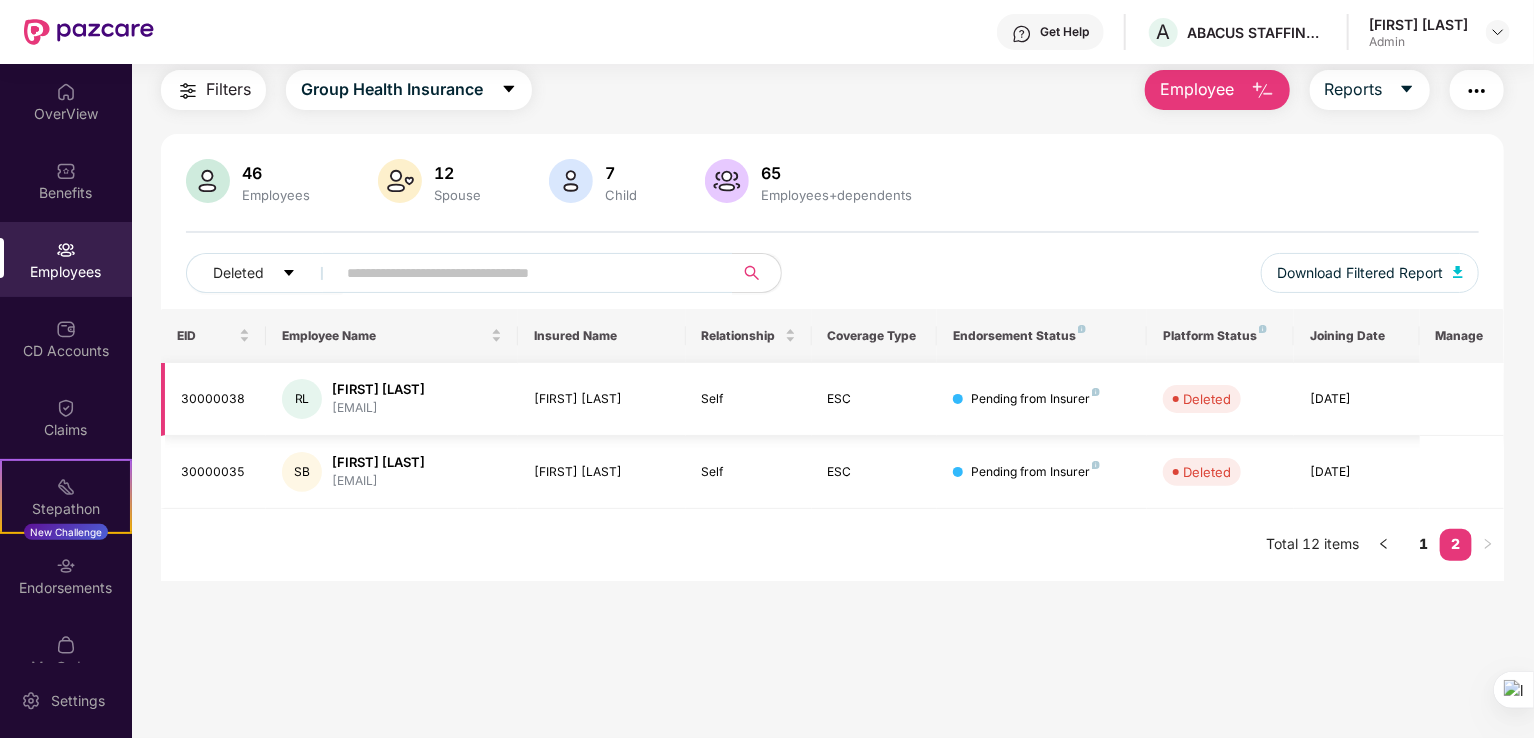 scroll, scrollTop: 0, scrollLeft: 0, axis: both 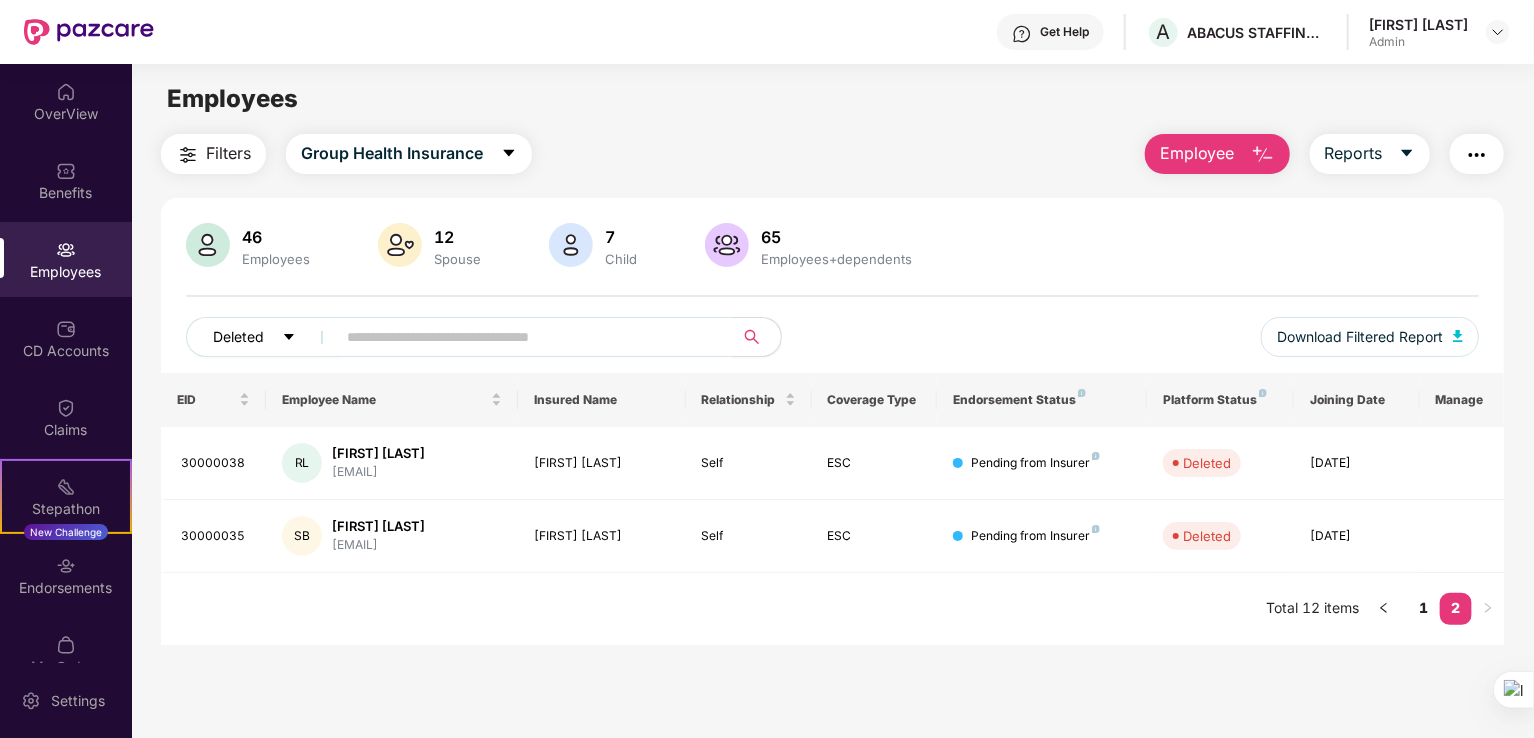 click on "Deleted" at bounding box center (264, 337) 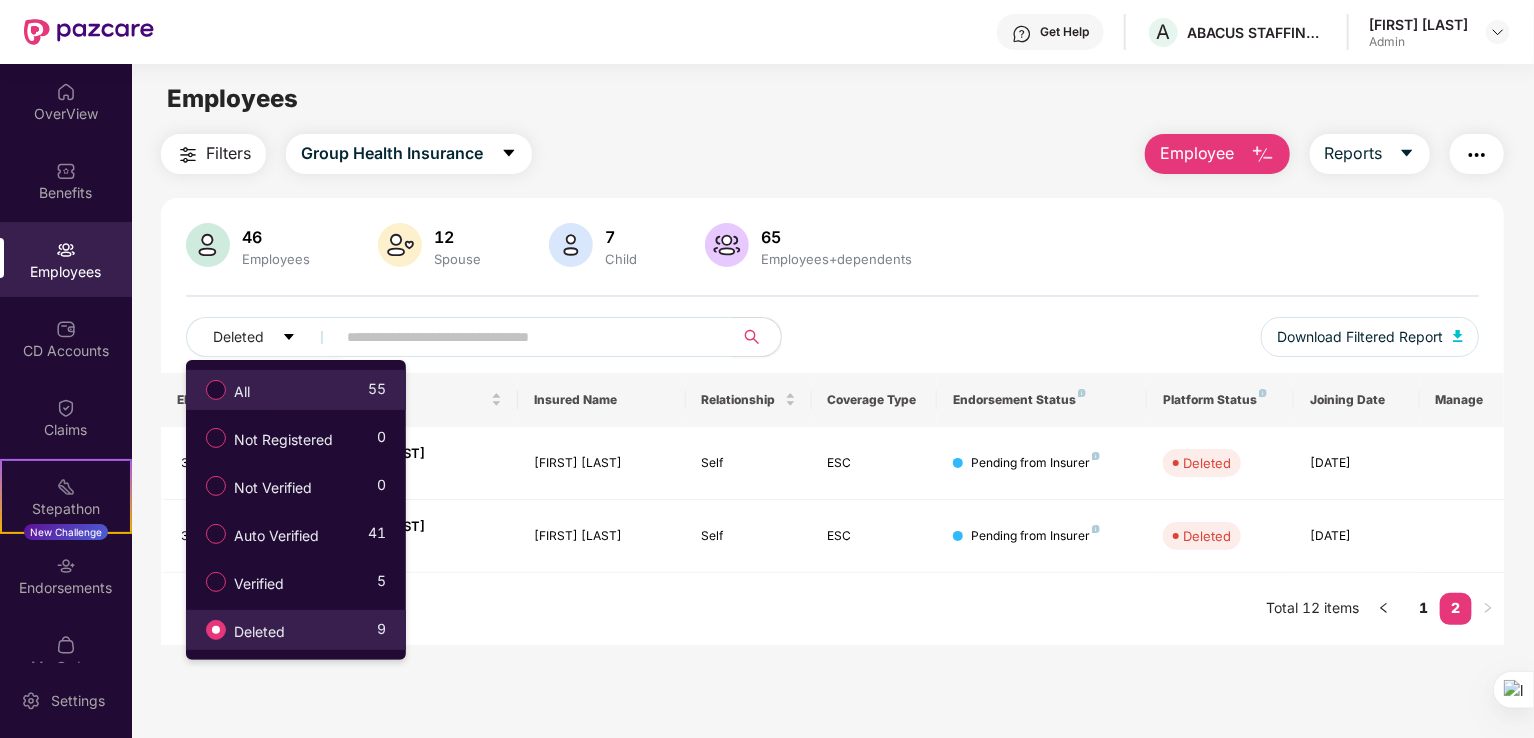 click on "All" at bounding box center (232, 390) 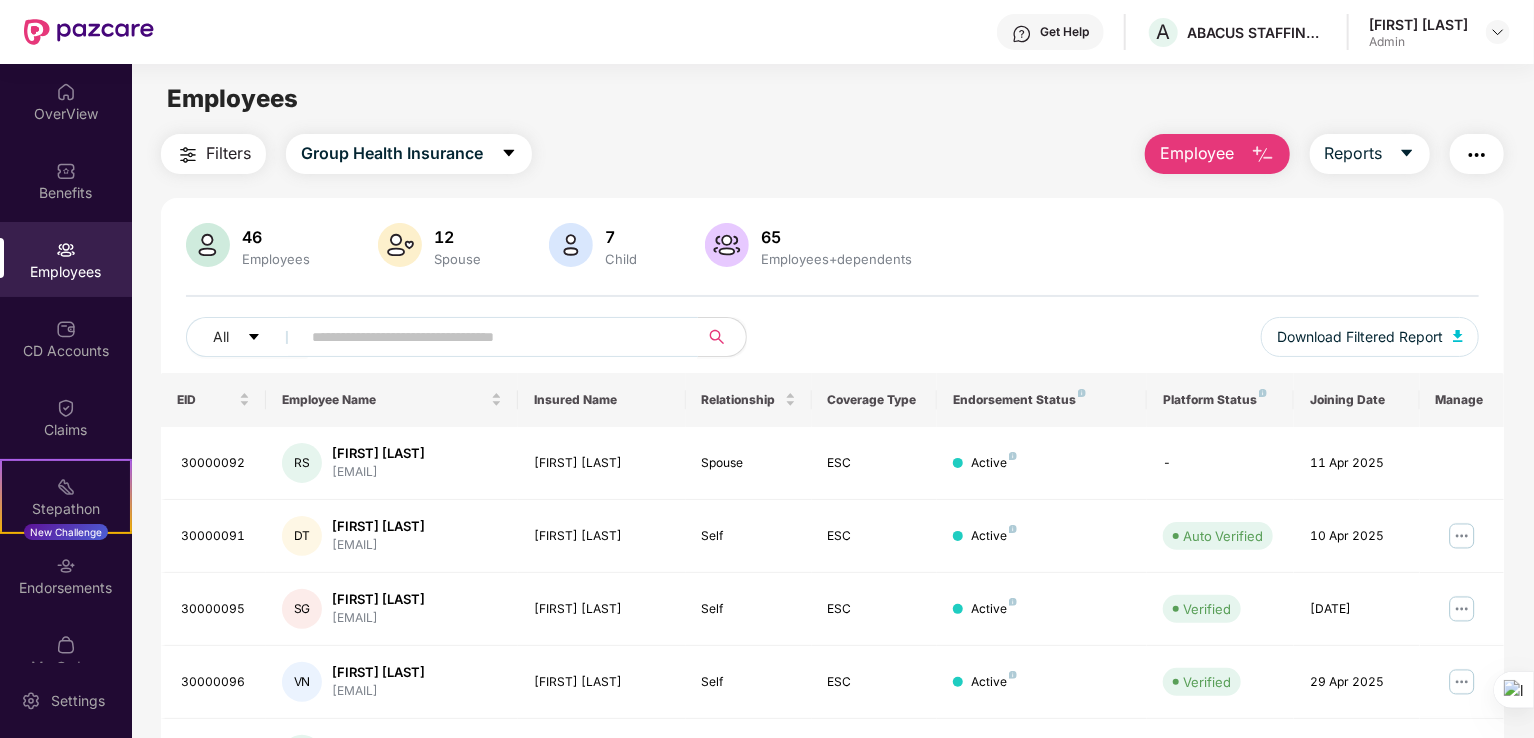 click at bounding box center [491, 337] 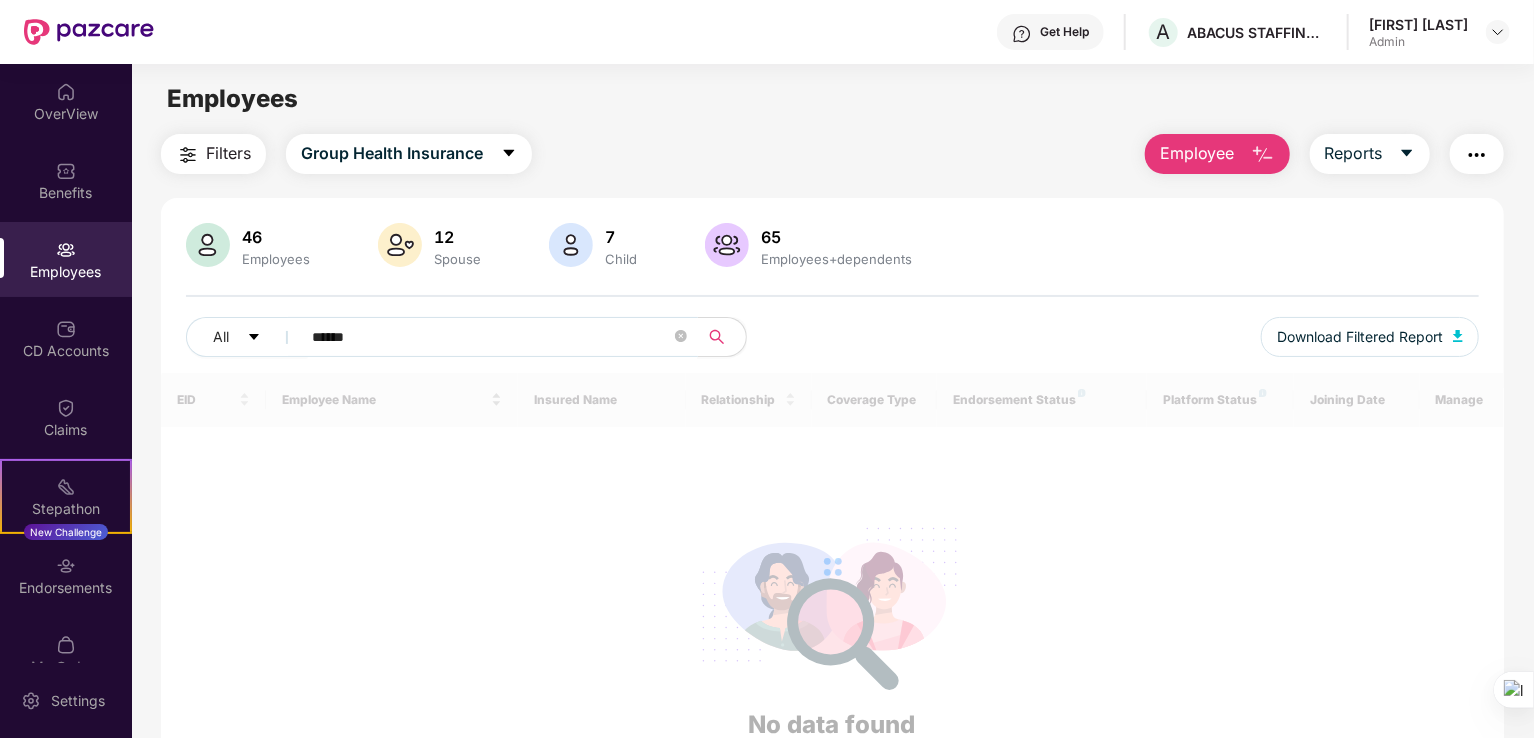 type on "******" 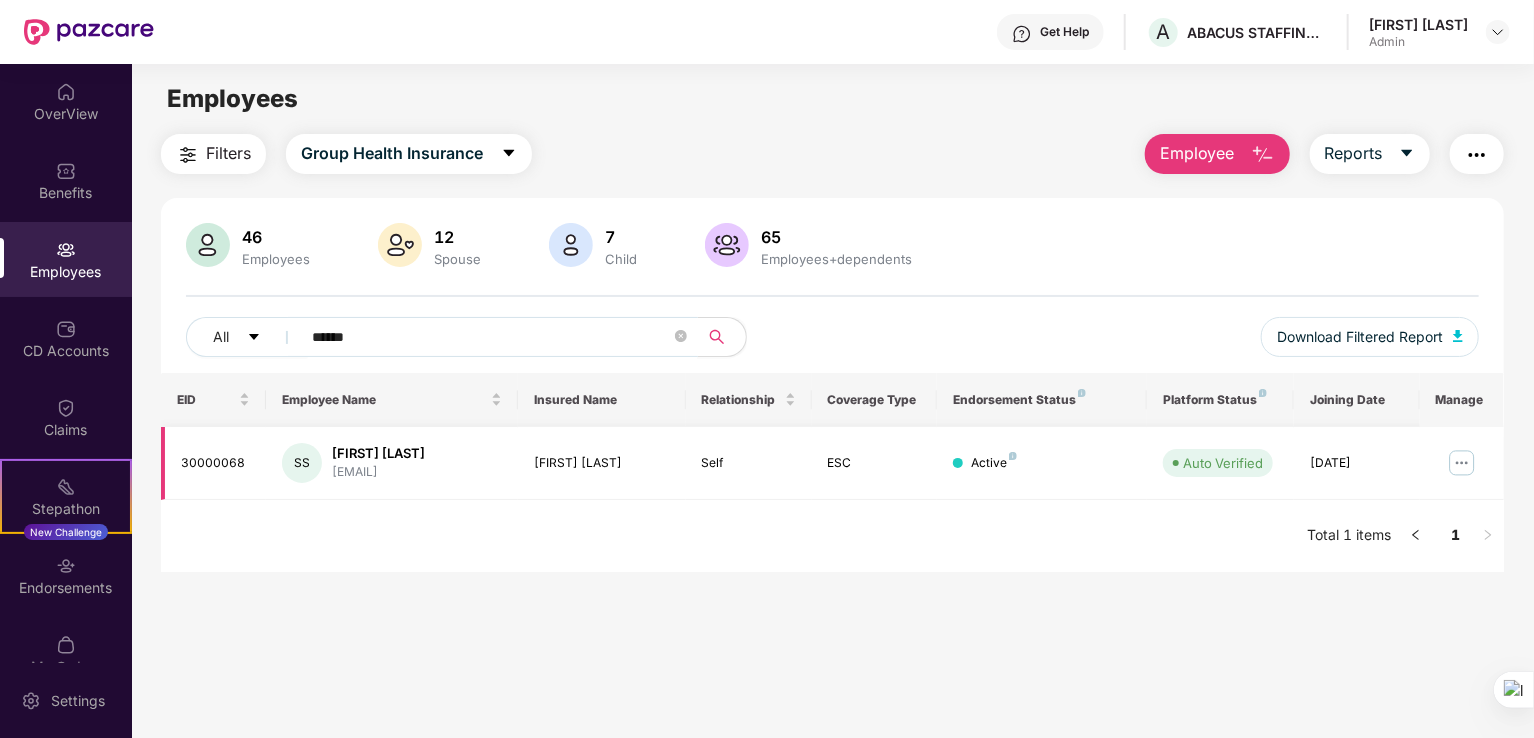 click at bounding box center [1462, 463] 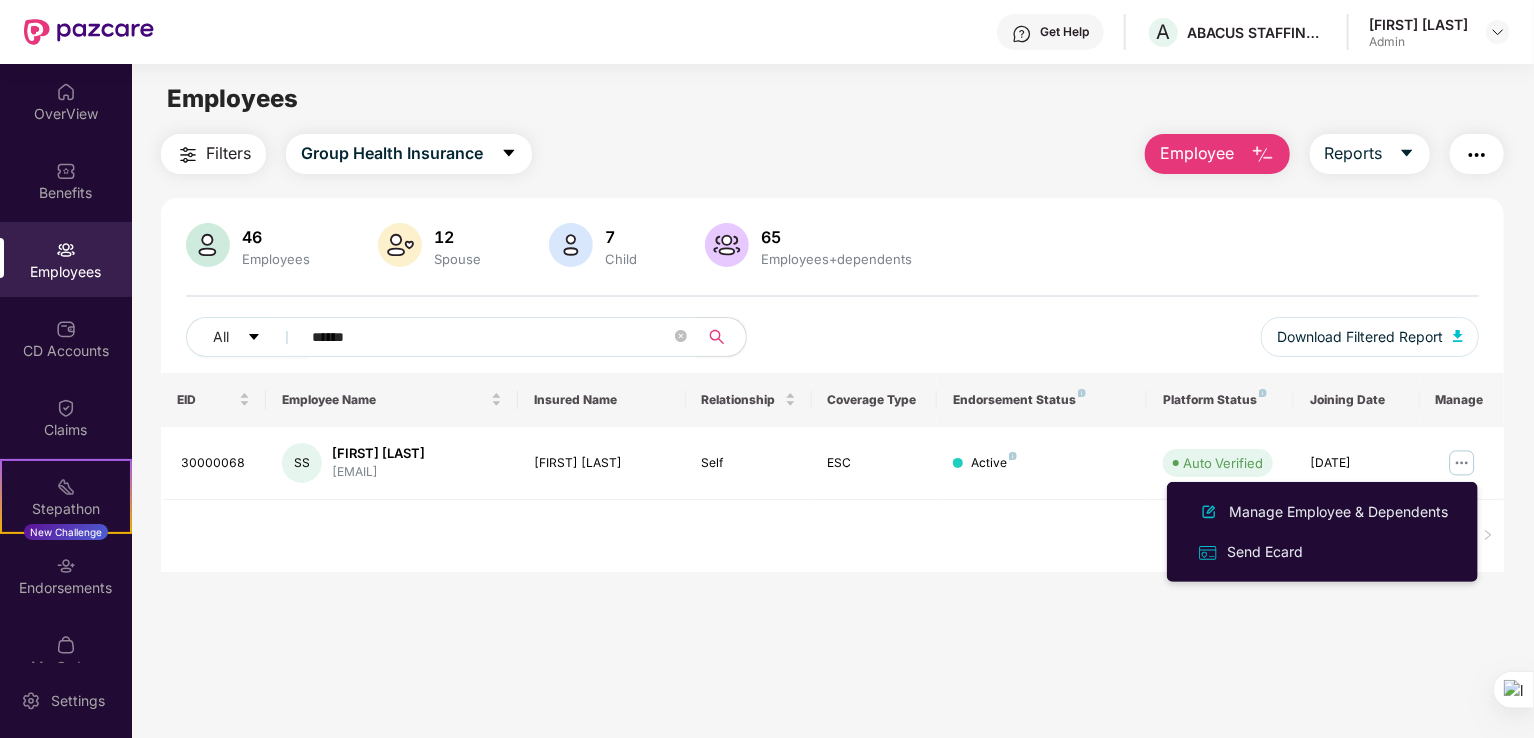 click on "EID Employee Name Insured Name Relationship Coverage Type Endorsement Status Platform Status Joining Date Manage                   [ID] [INITIALS] [FIRST] [LAST] [INITIALS]   [EMAIL] [FIRST] [LAST] [INITIALS] Self ESC Active Auto Verified [DATE] Total 1 items 1" at bounding box center (832, 472) 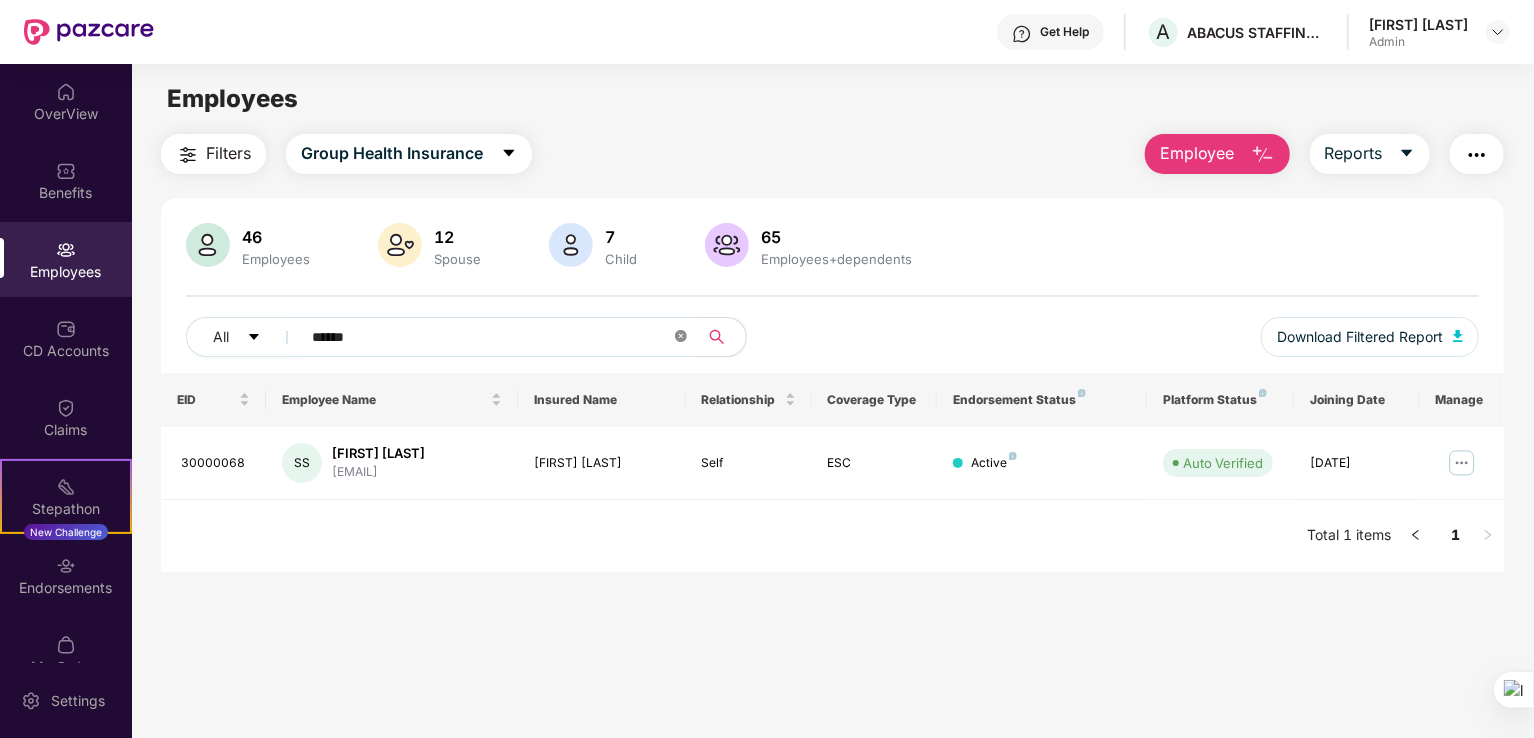 click 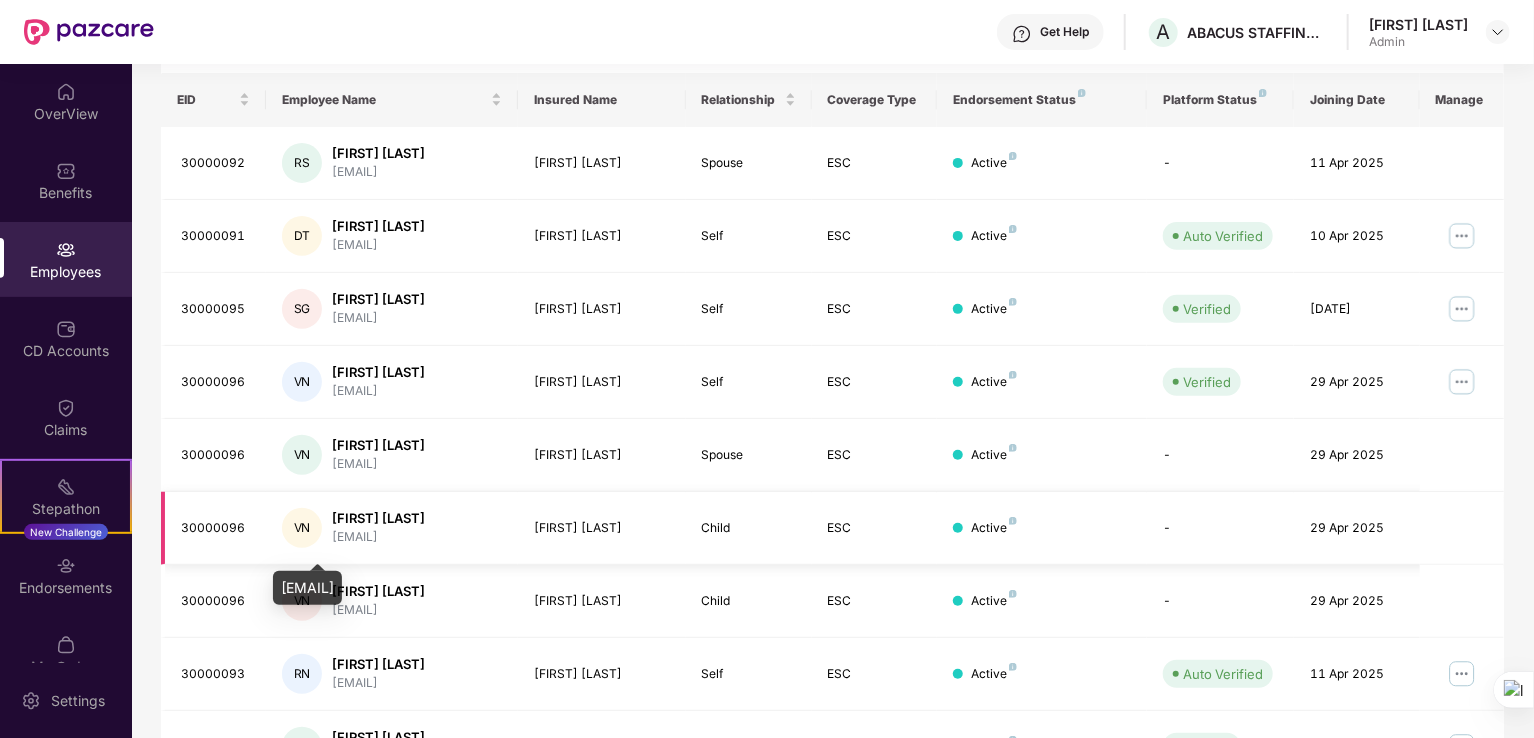 scroll, scrollTop: 0, scrollLeft: 0, axis: both 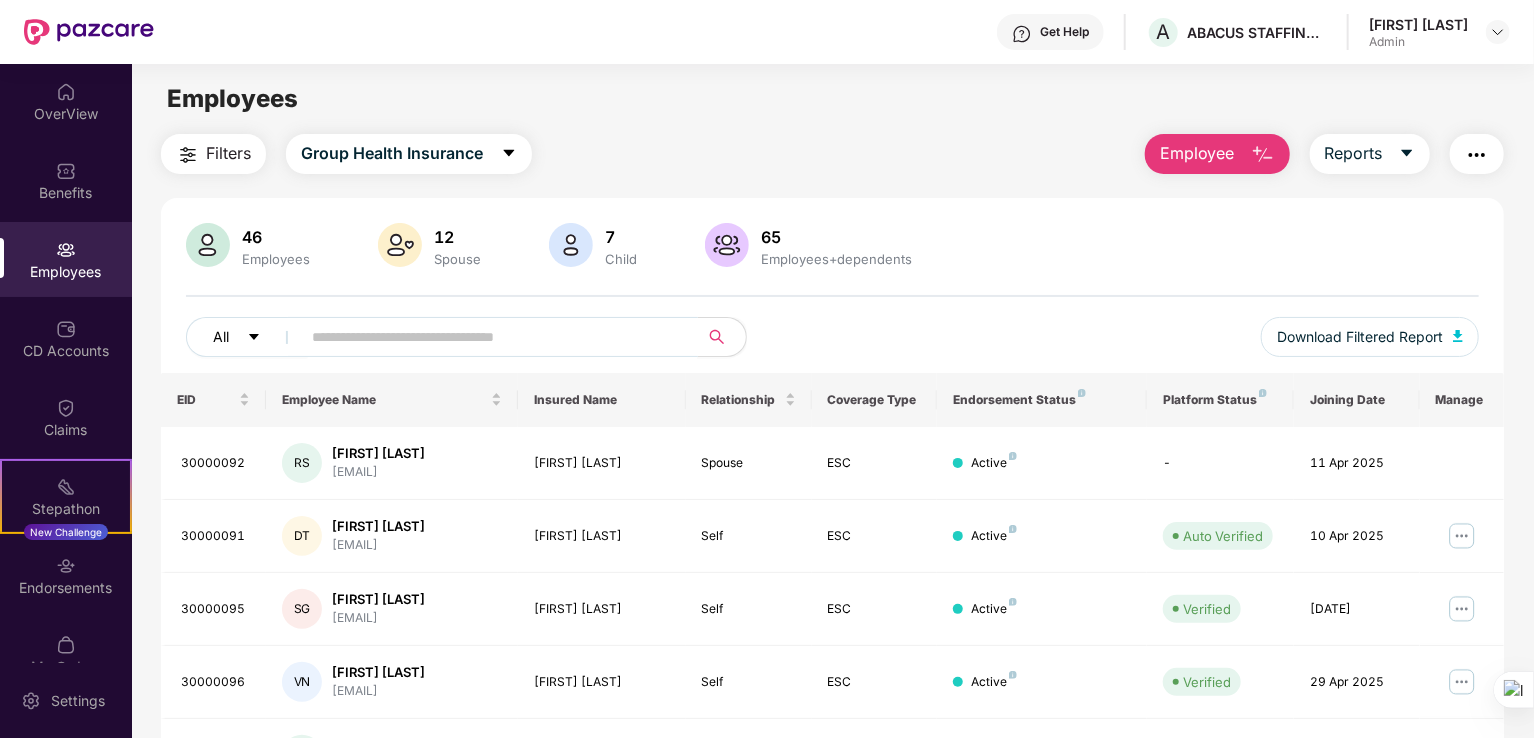 click 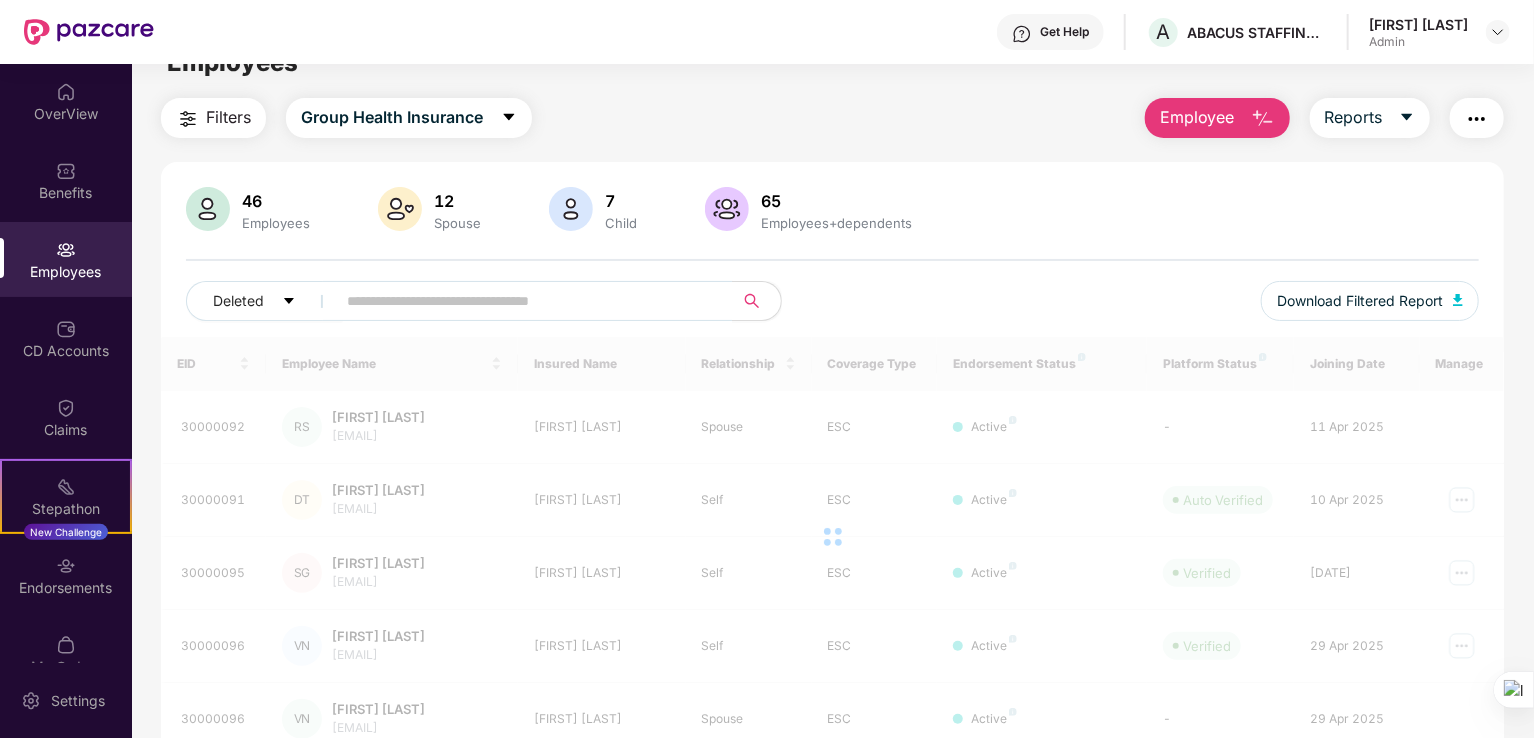 scroll, scrollTop: 0, scrollLeft: 0, axis: both 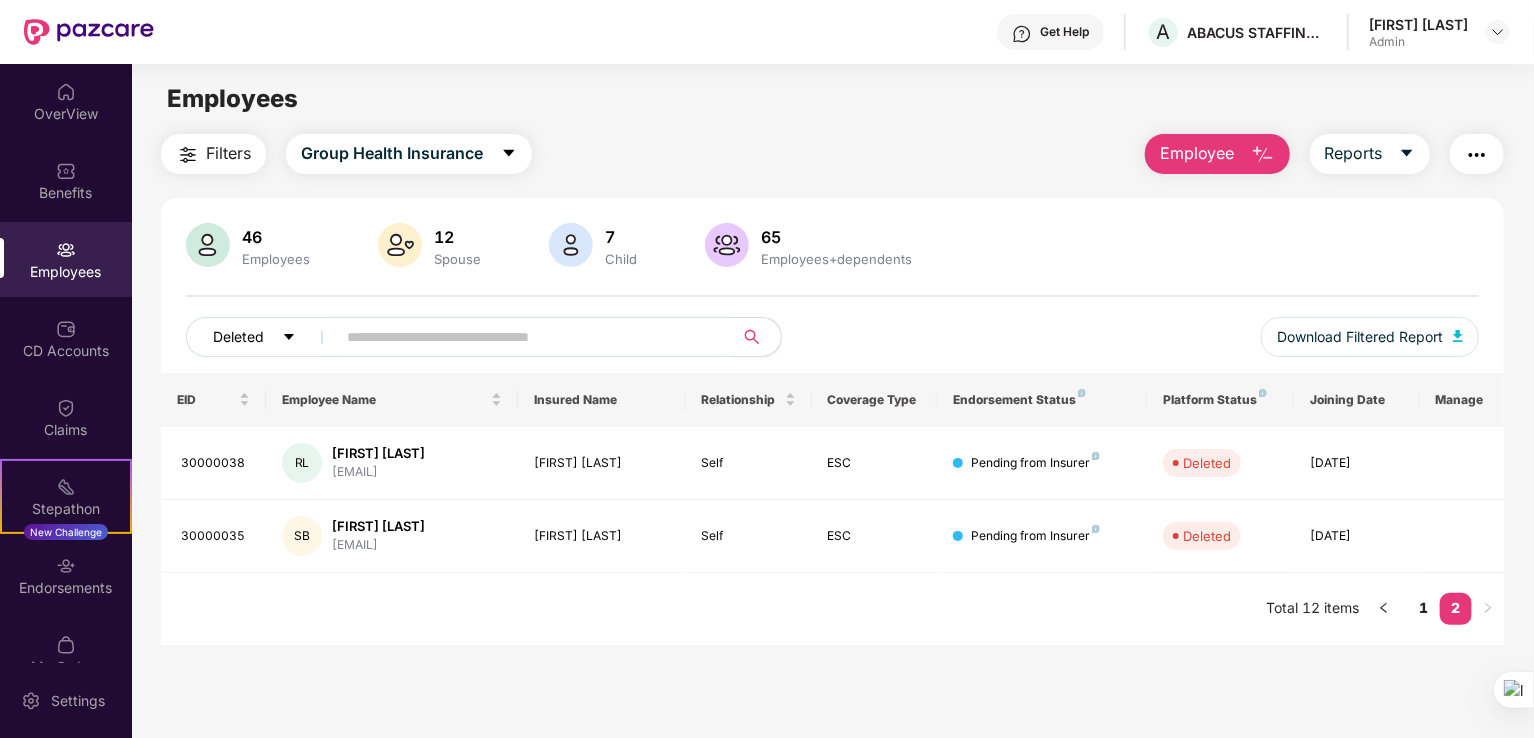 click on "Deleted" at bounding box center [264, 337] 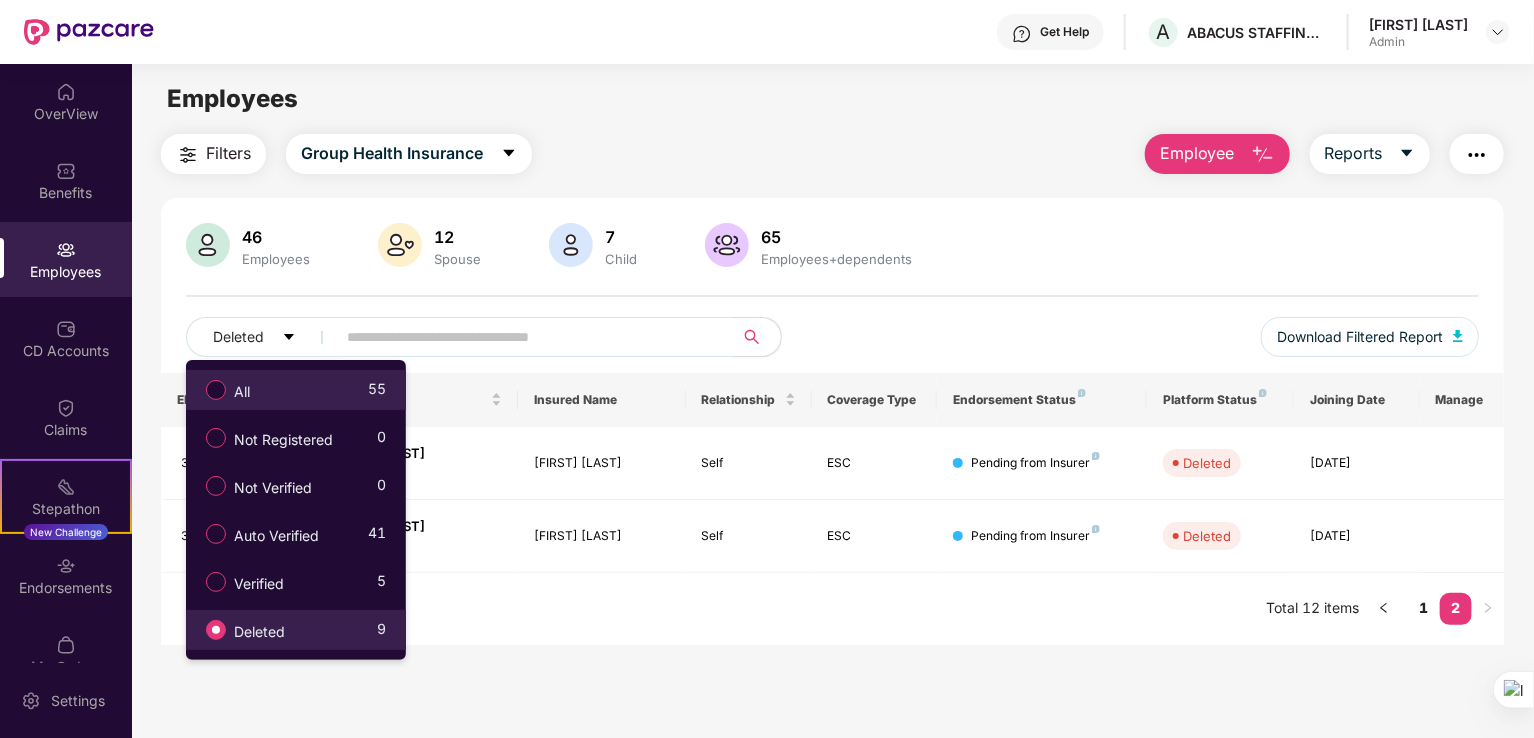 click on "Employees Filters Group Health Insurance Employee  Reports 46 Employees 12 Spouse 7 Child 65 Employees+dependents Deleted Download Filtered Report EID Employee Name Insured Name Relationship Coverage Type Endorsement Status Platform Status Joining Date Manage                   [ID] [INITIALS] [FIRST] [LAST]   [EMAIL] [FIRST] [LAST] Self ESC Pending from Insurer Deleted [DATE] Total 12 items 1 2" at bounding box center [832, 433] 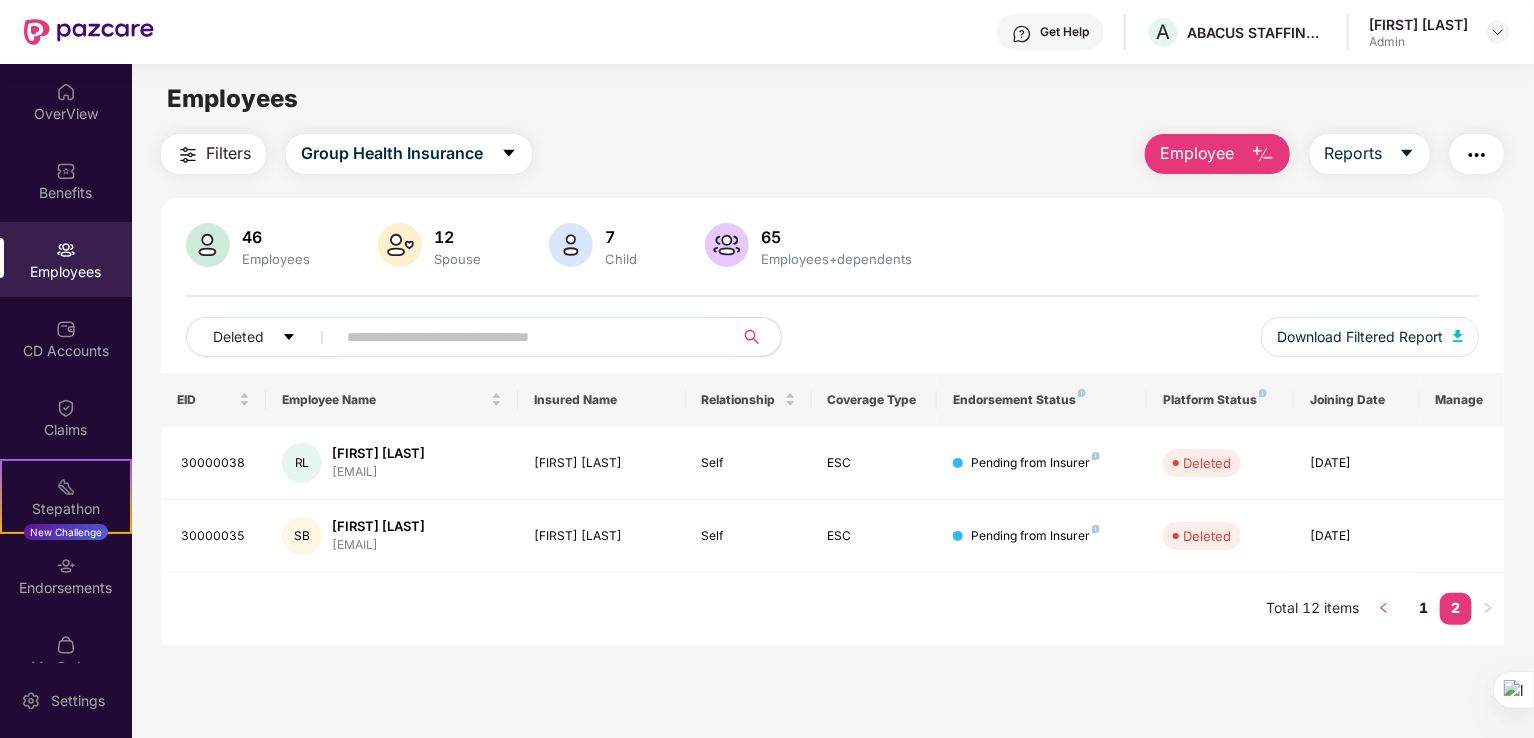 click at bounding box center [1384, 609] 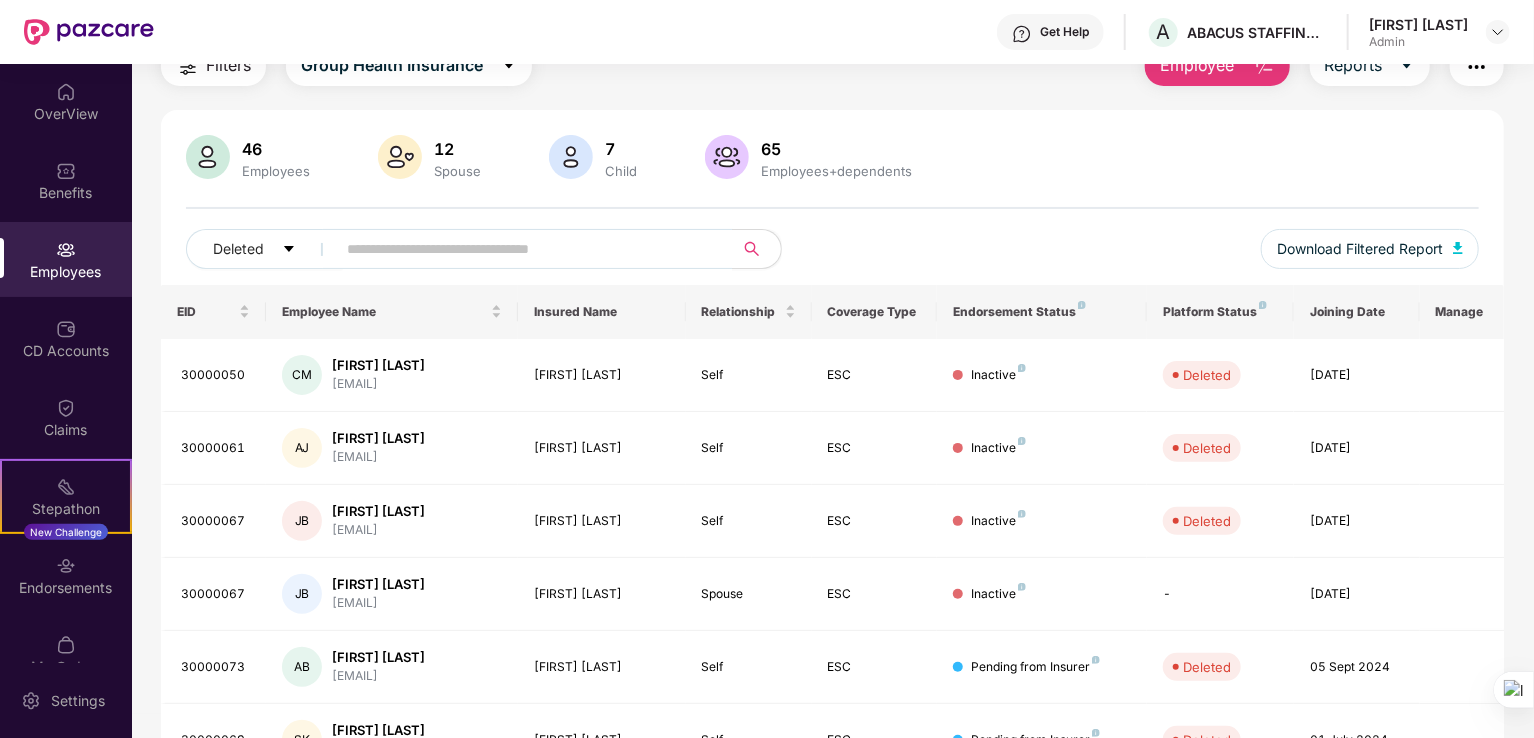 scroll, scrollTop: 0, scrollLeft: 0, axis: both 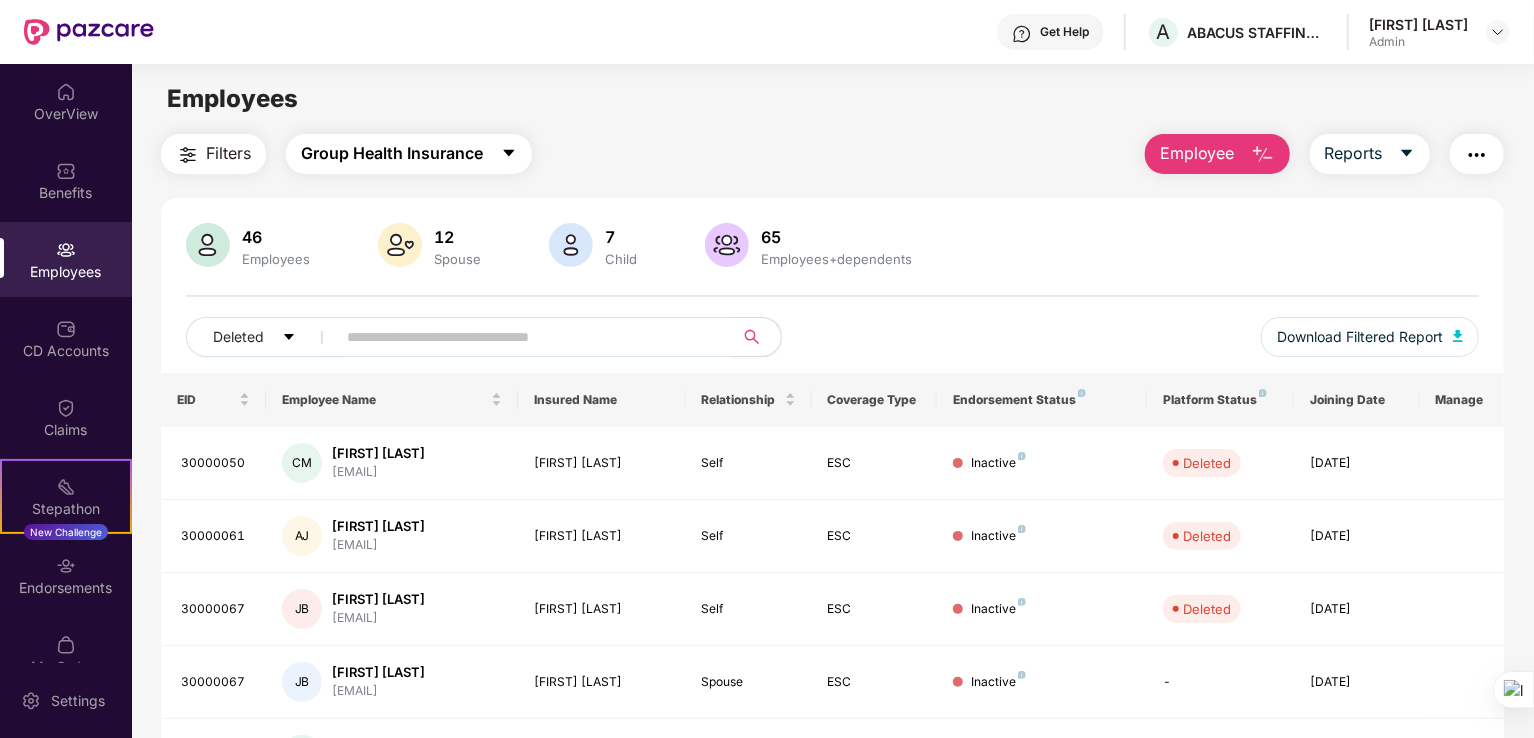 click on "Group Health Insurance" at bounding box center [392, 153] 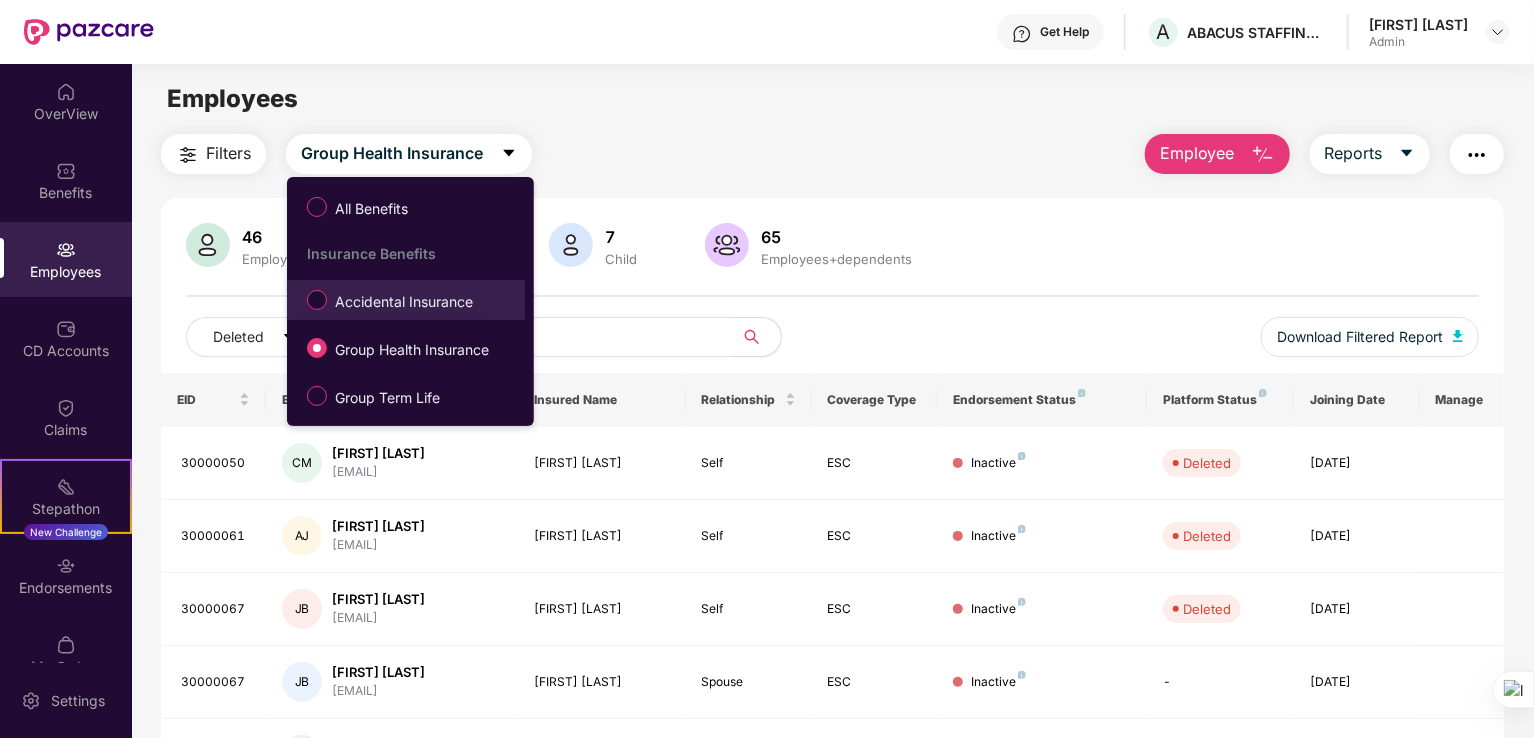 click on "Accidental Insurance" at bounding box center [404, 302] 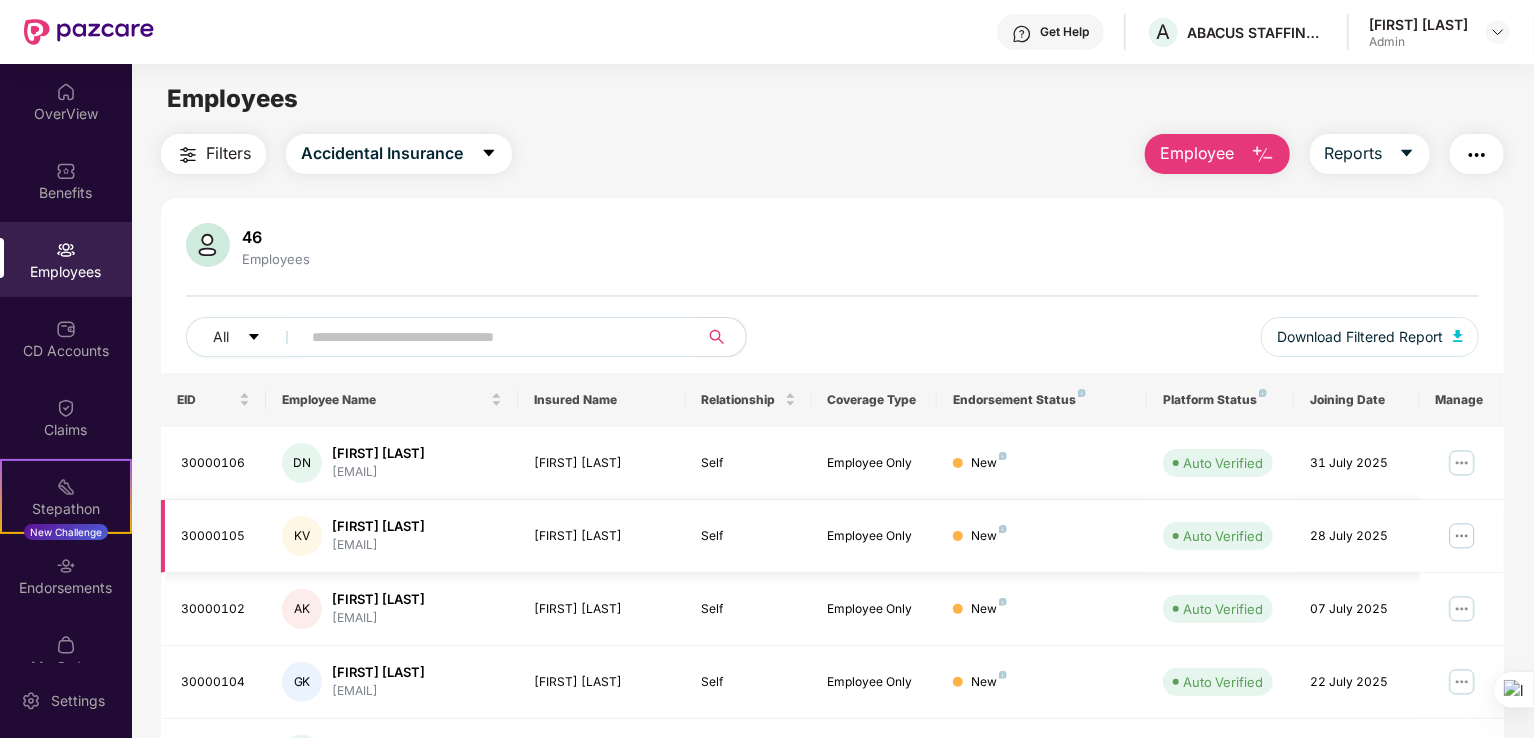 scroll, scrollTop: 100, scrollLeft: 0, axis: vertical 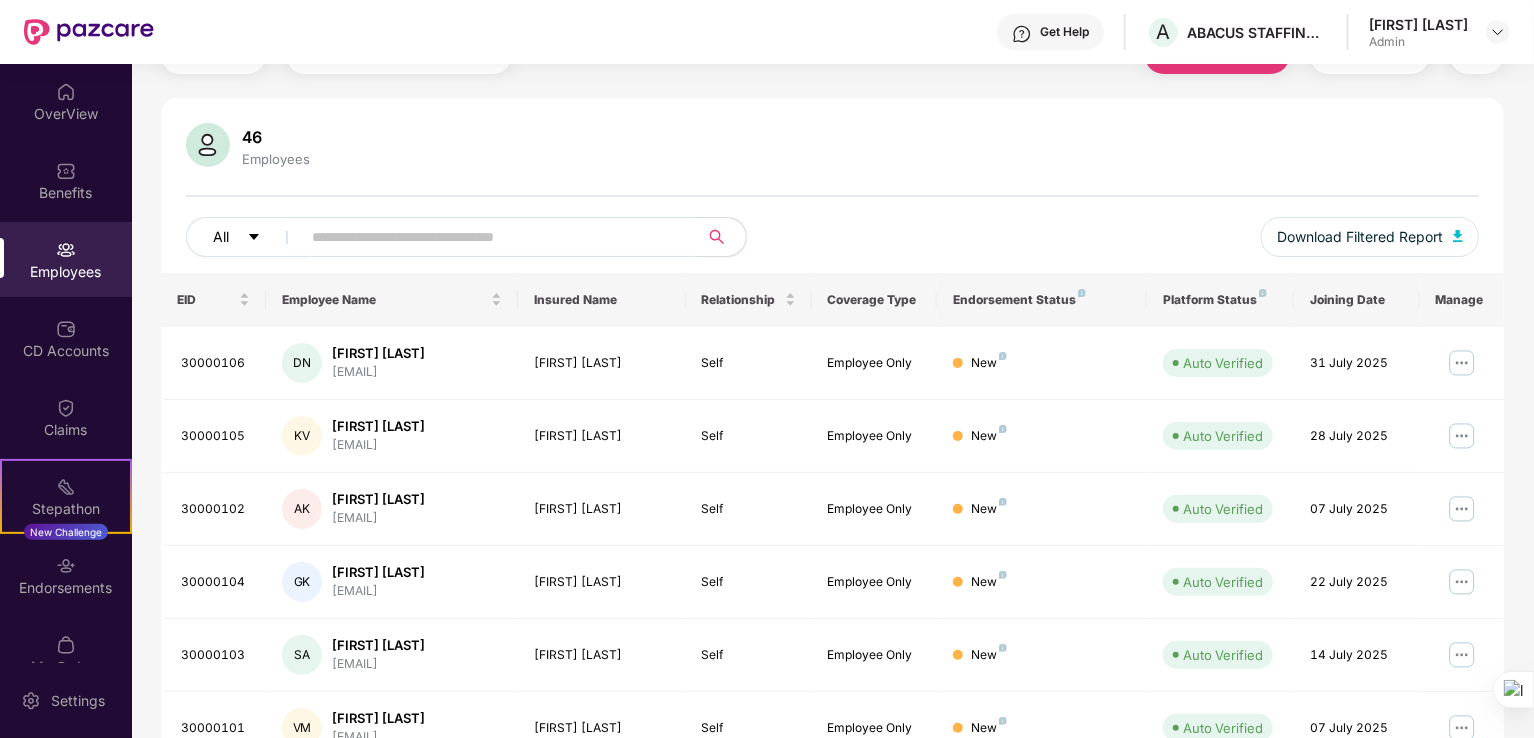 click on "All" at bounding box center (247, 237) 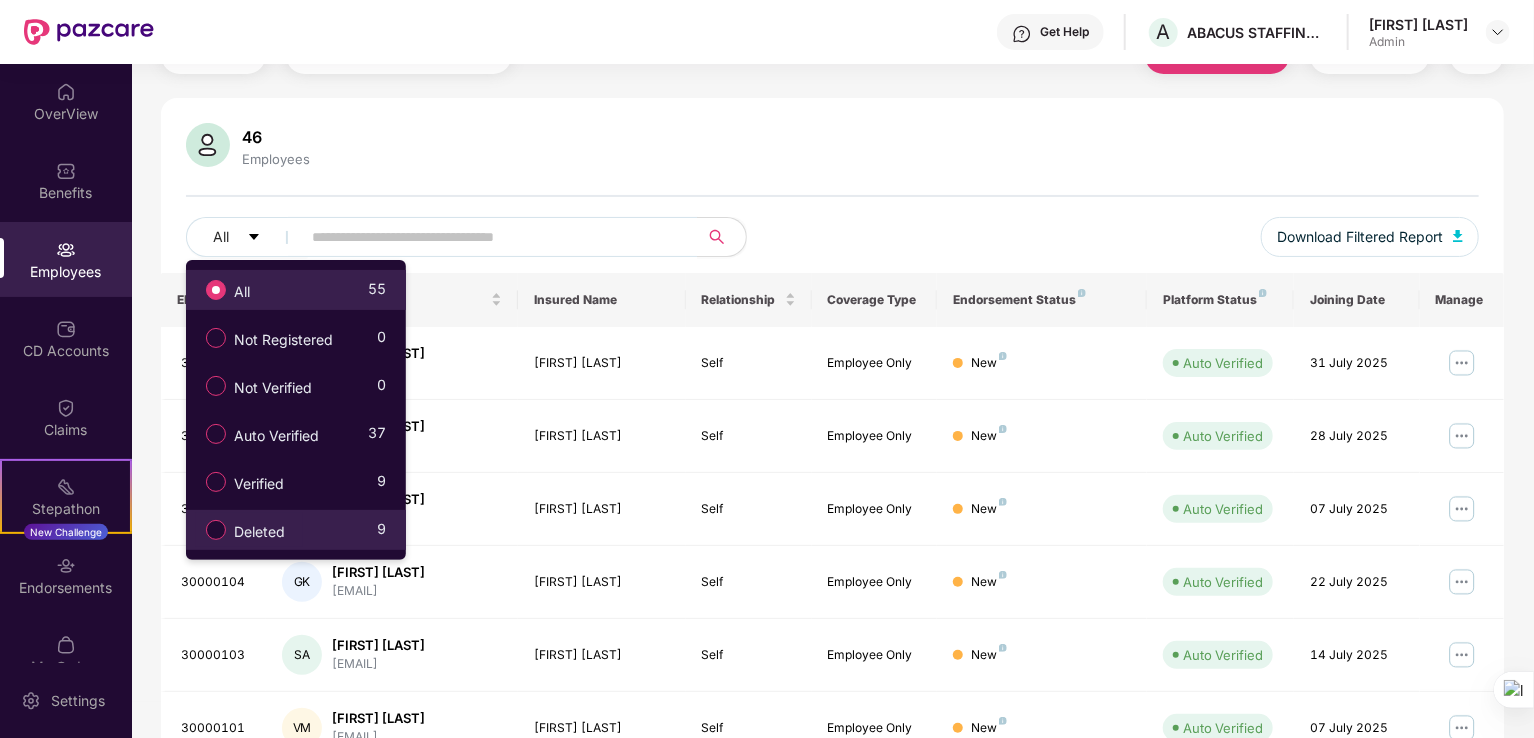 click on "Deleted" at bounding box center [259, 532] 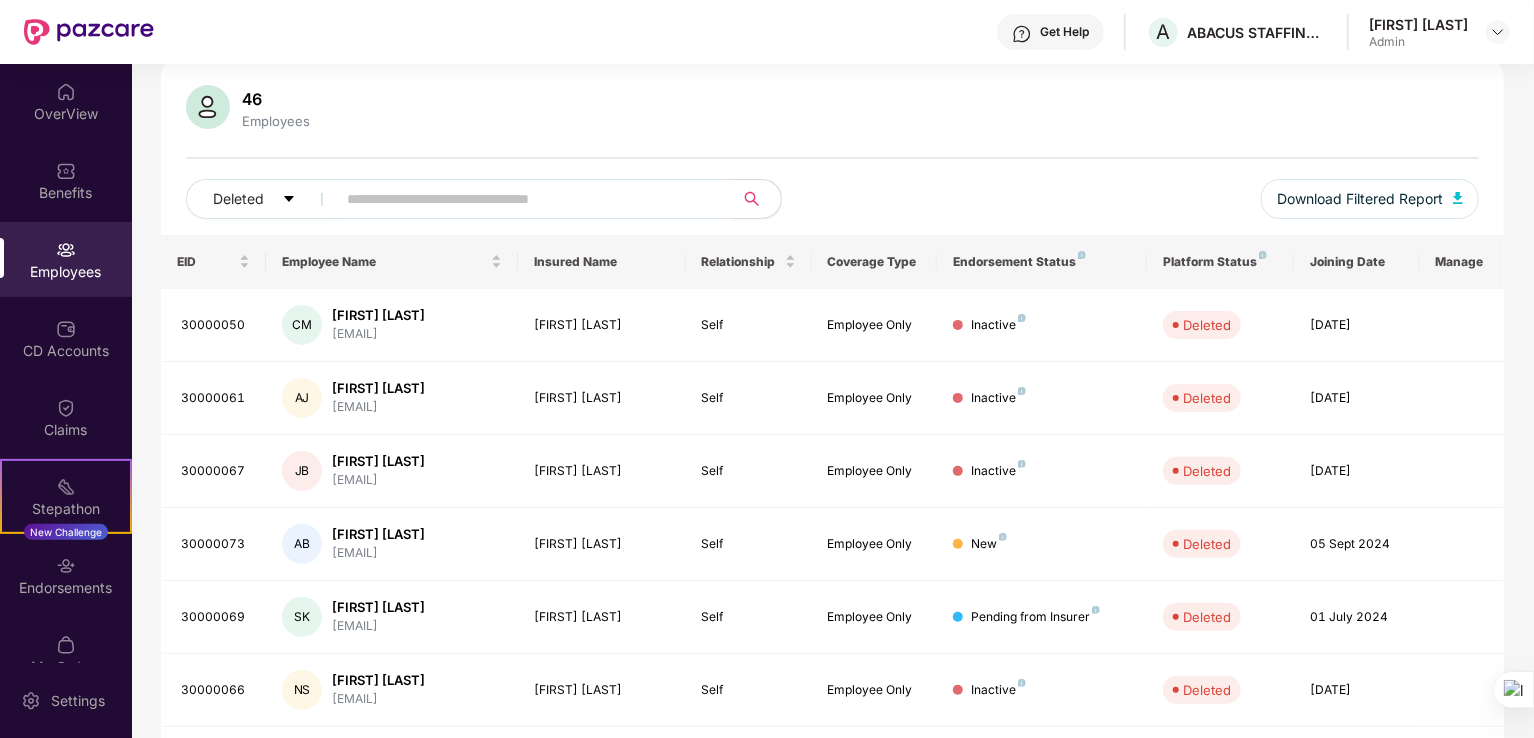 scroll, scrollTop: 0, scrollLeft: 0, axis: both 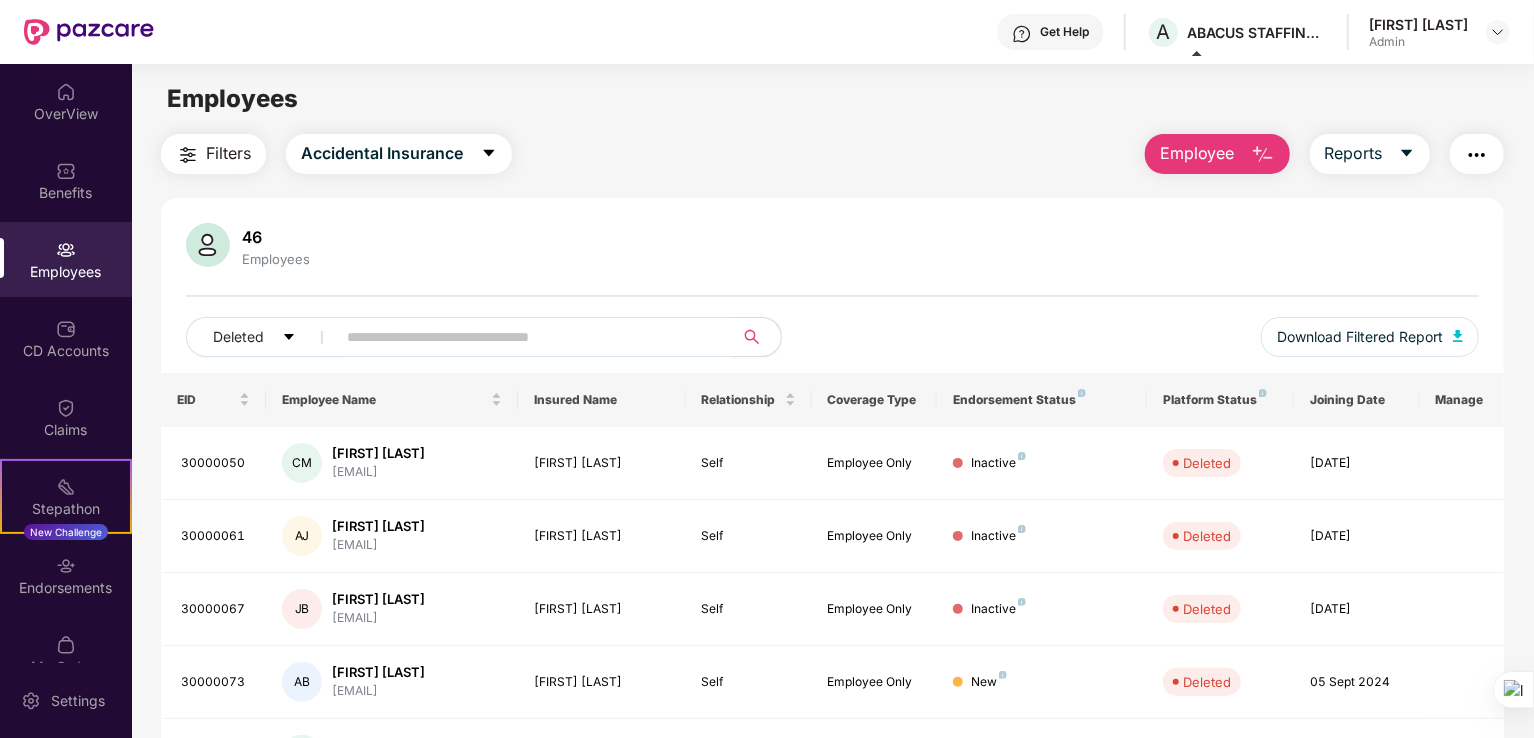 click on "46 Employees" at bounding box center (832, 247) 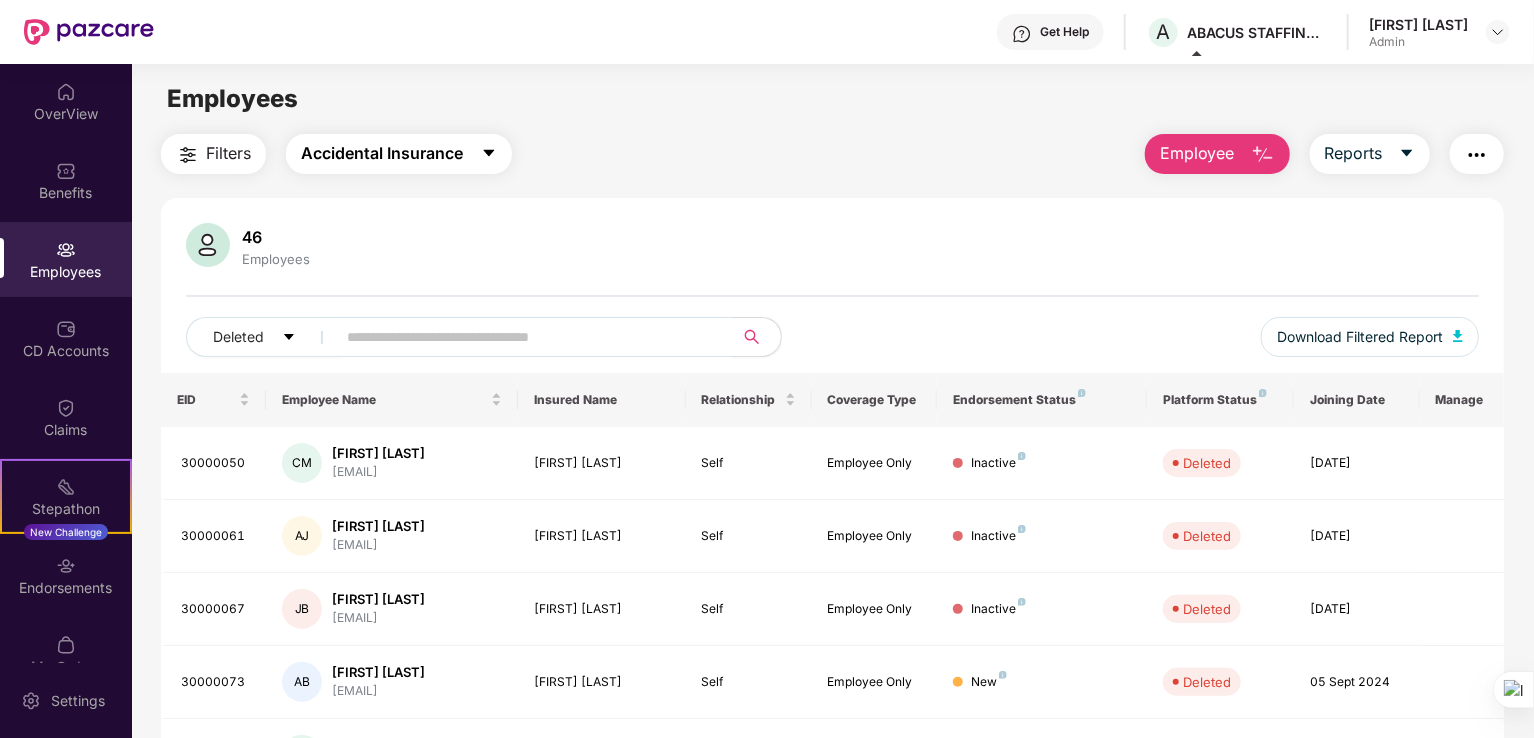 click on "Accidental Insurance" at bounding box center (382, 153) 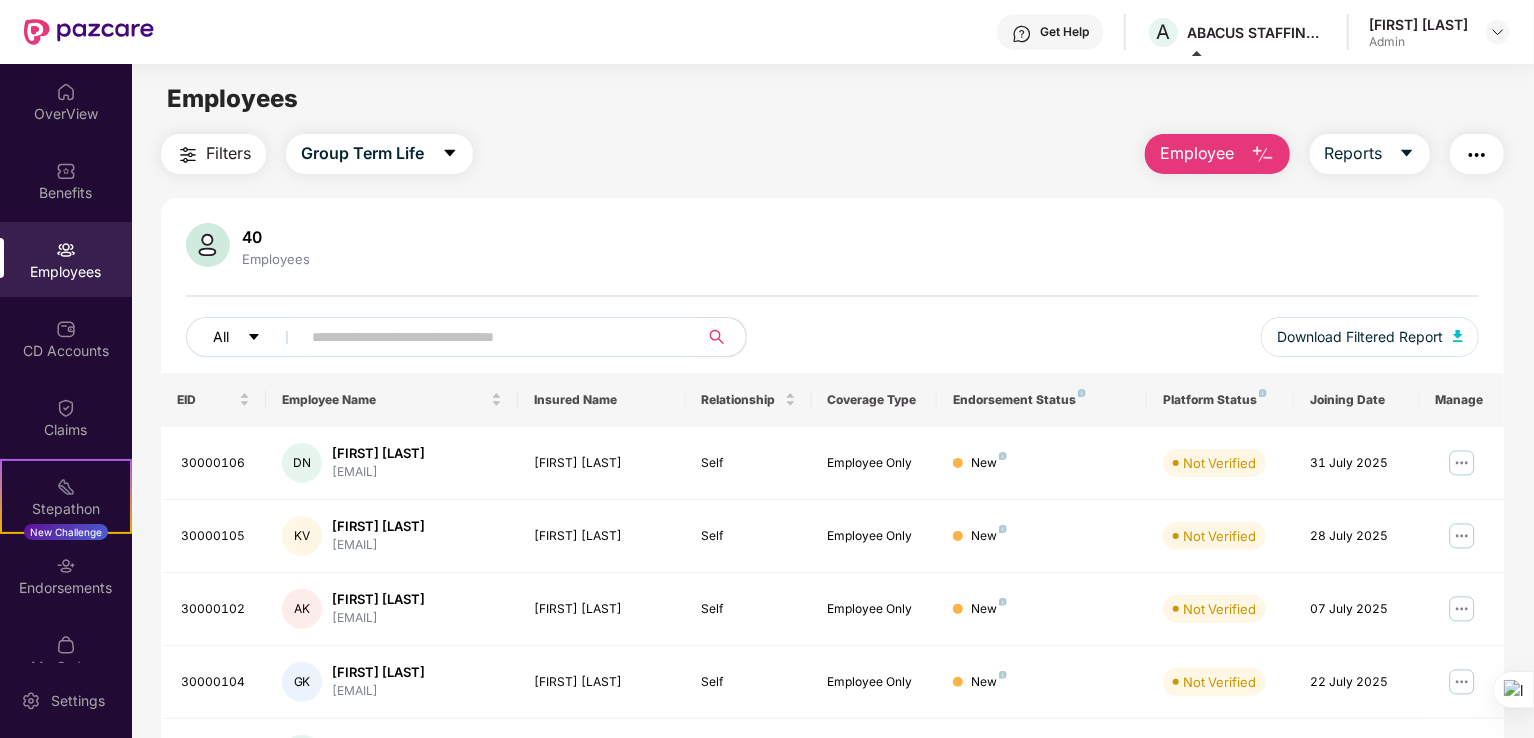 click on "All" at bounding box center [247, 337] 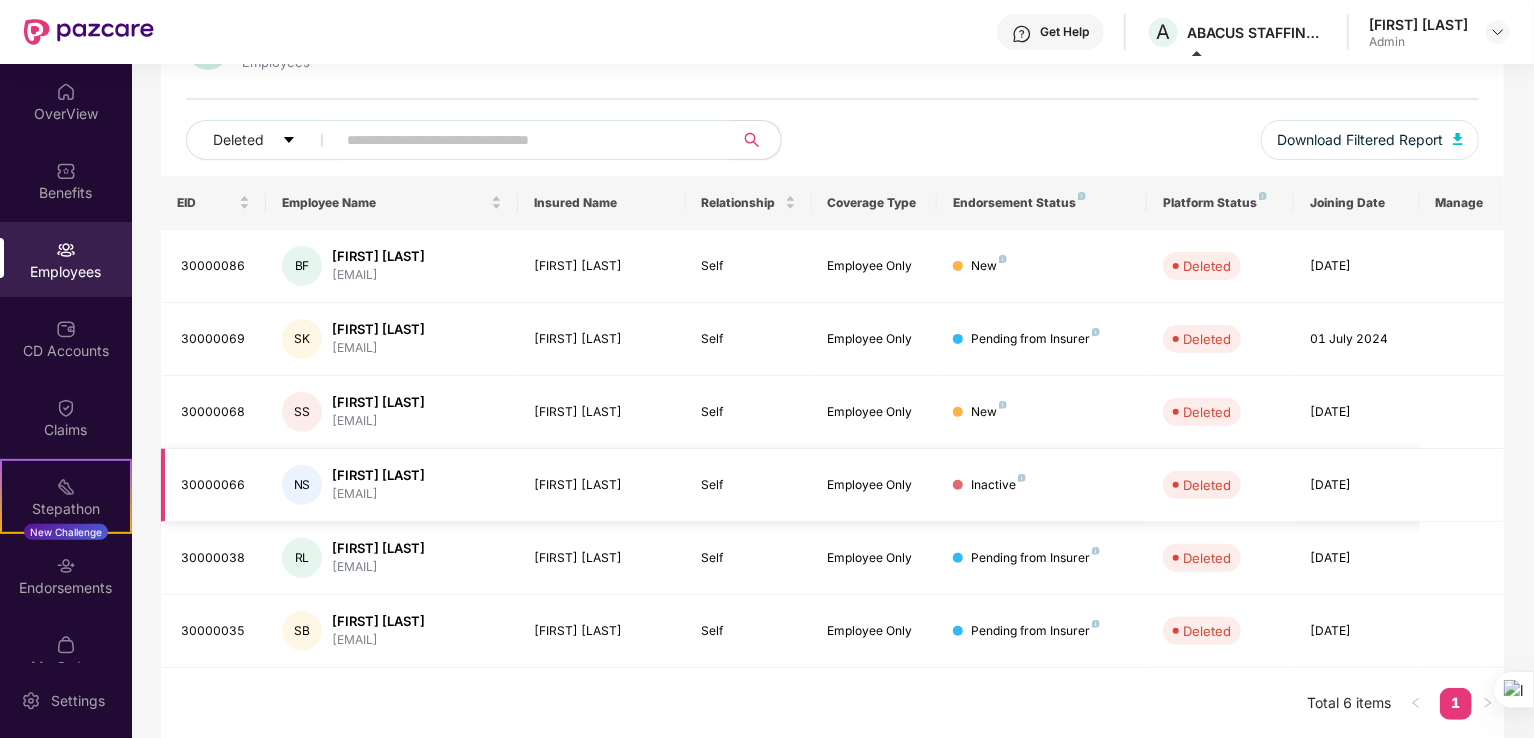 scroll, scrollTop: 0, scrollLeft: 0, axis: both 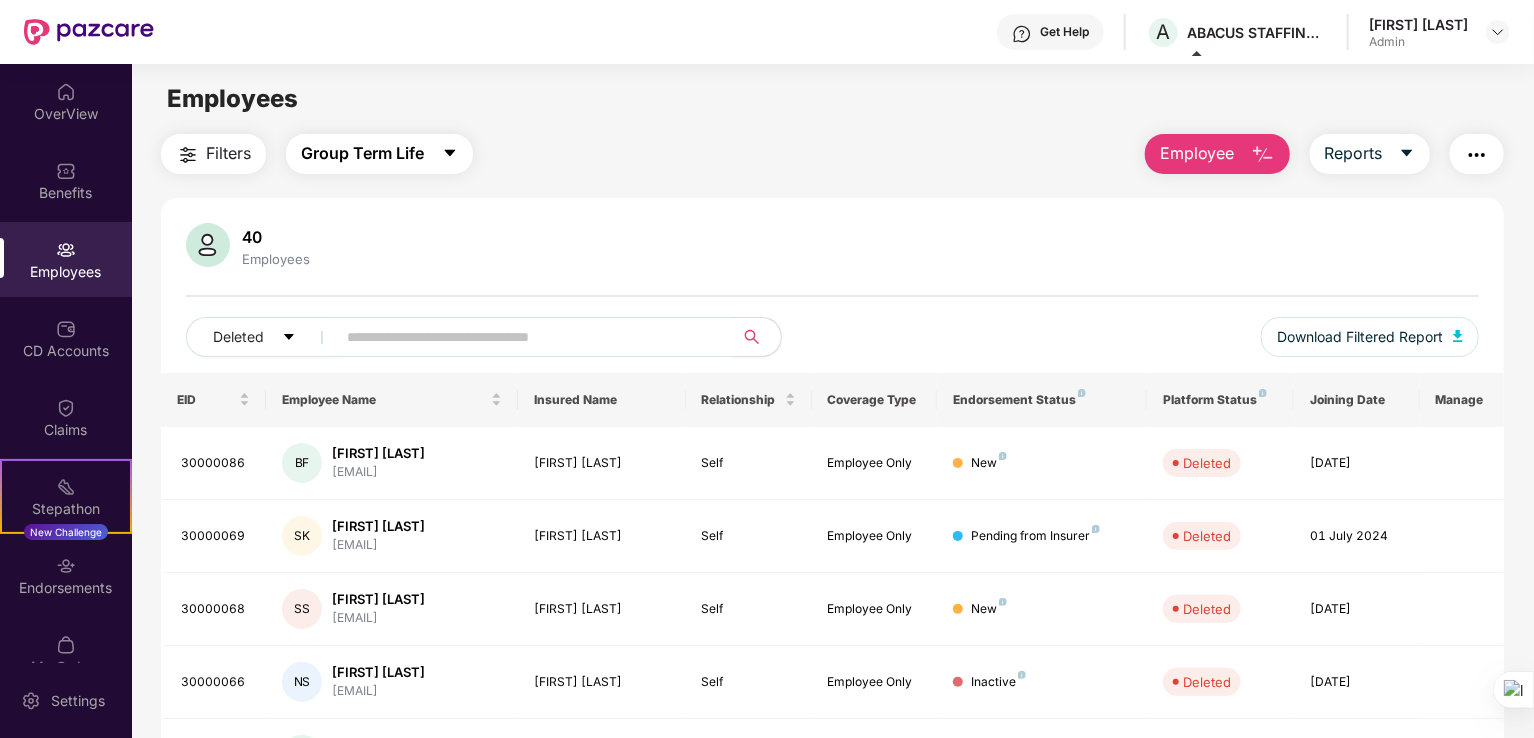 click on "Group Term Life" at bounding box center [362, 153] 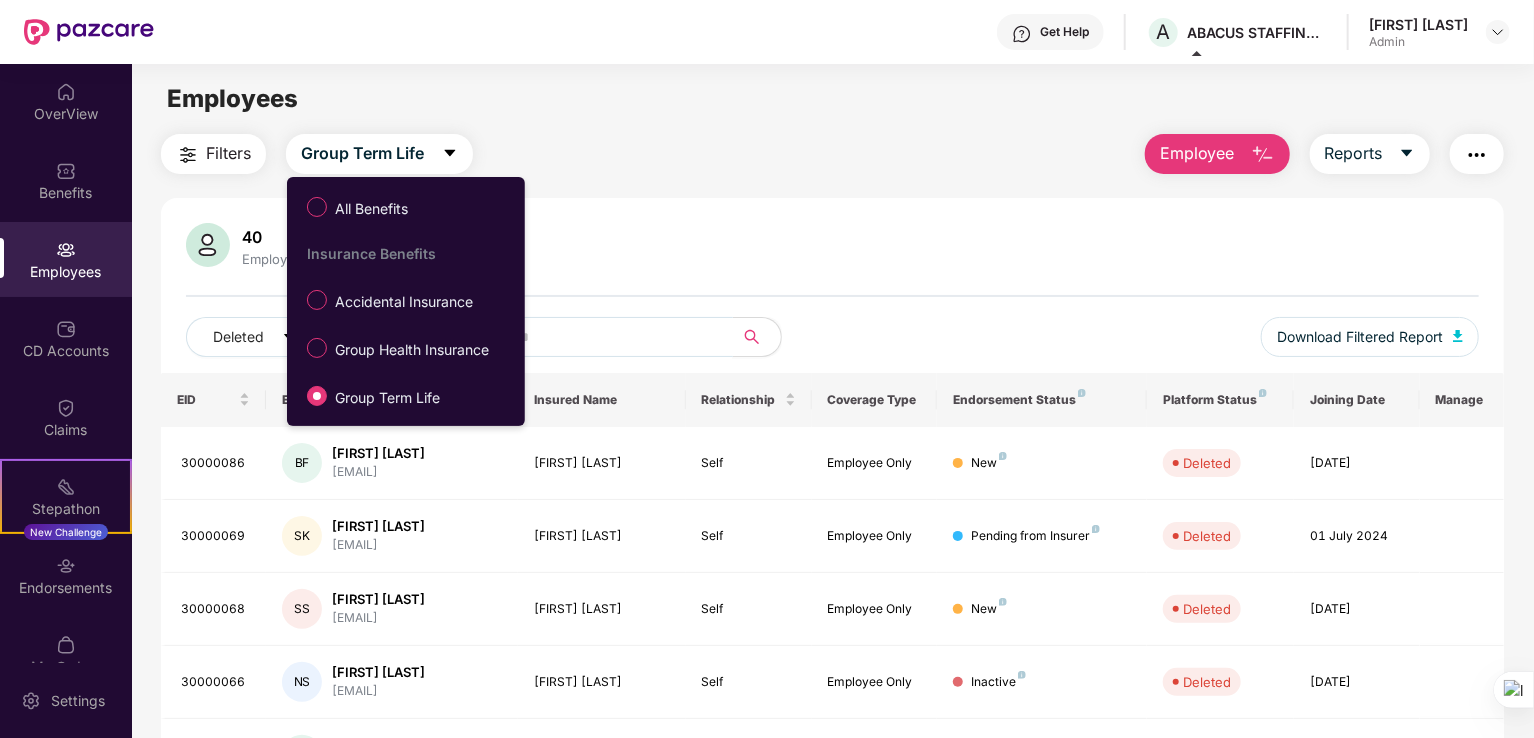click on "Group Health Insurance" at bounding box center [412, 350] 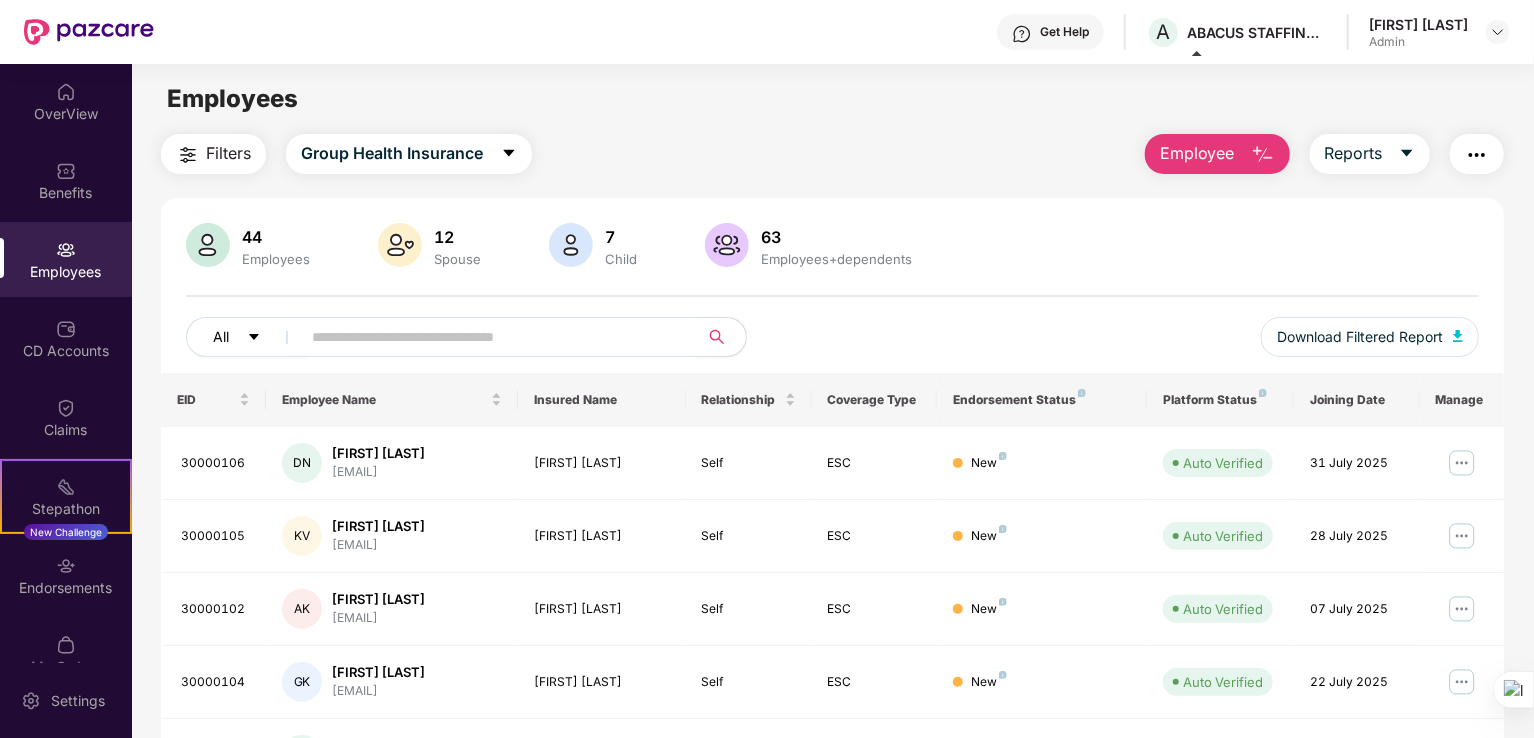 click 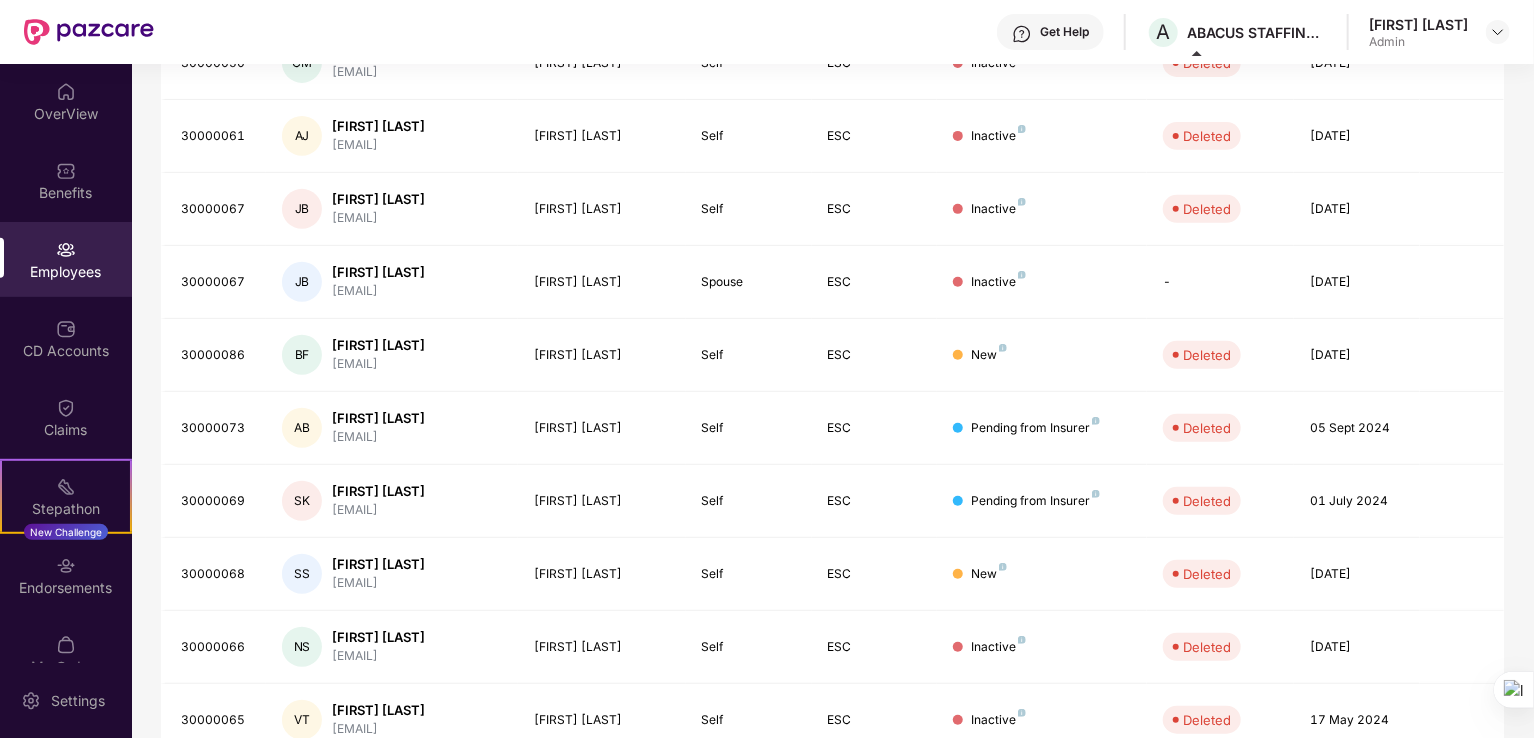 scroll, scrollTop: 488, scrollLeft: 0, axis: vertical 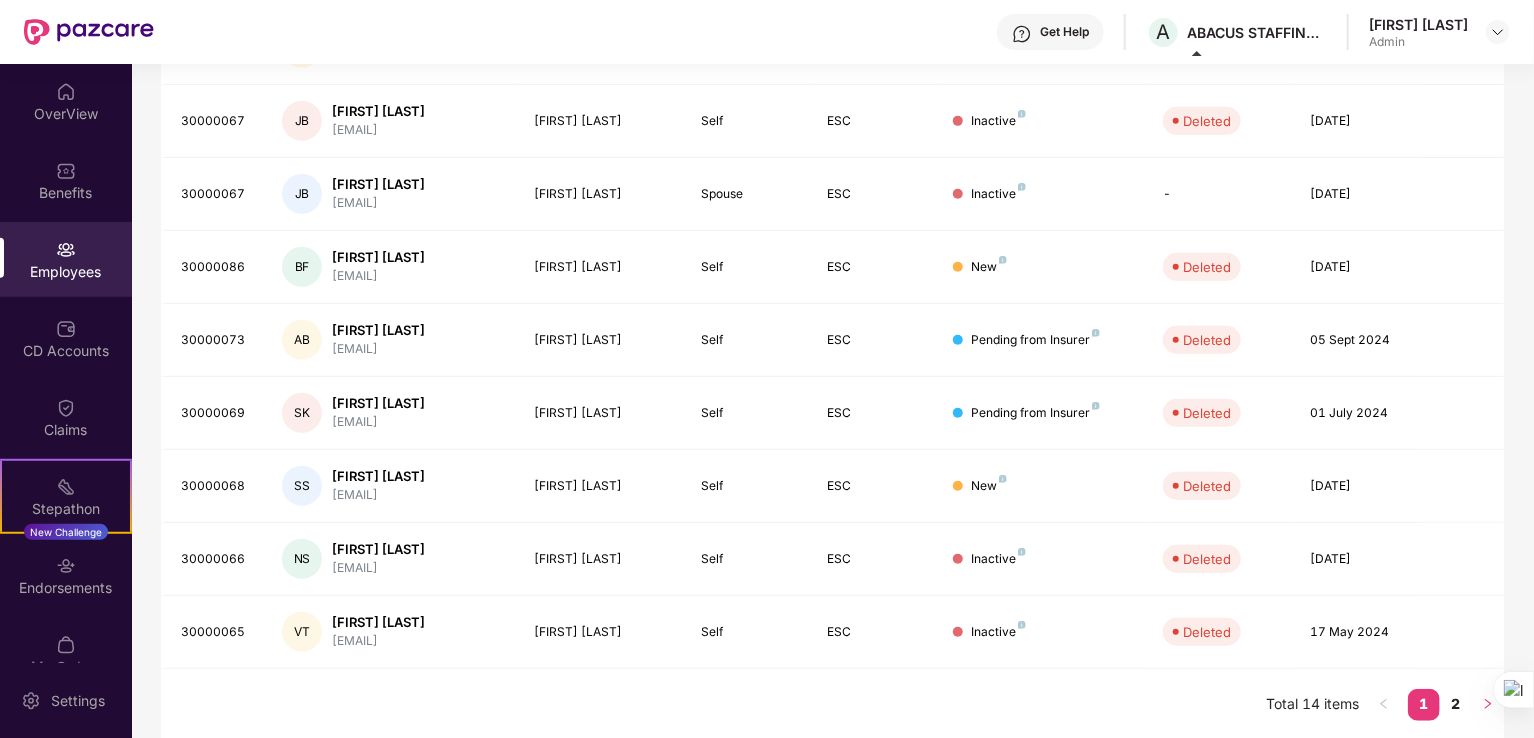 click 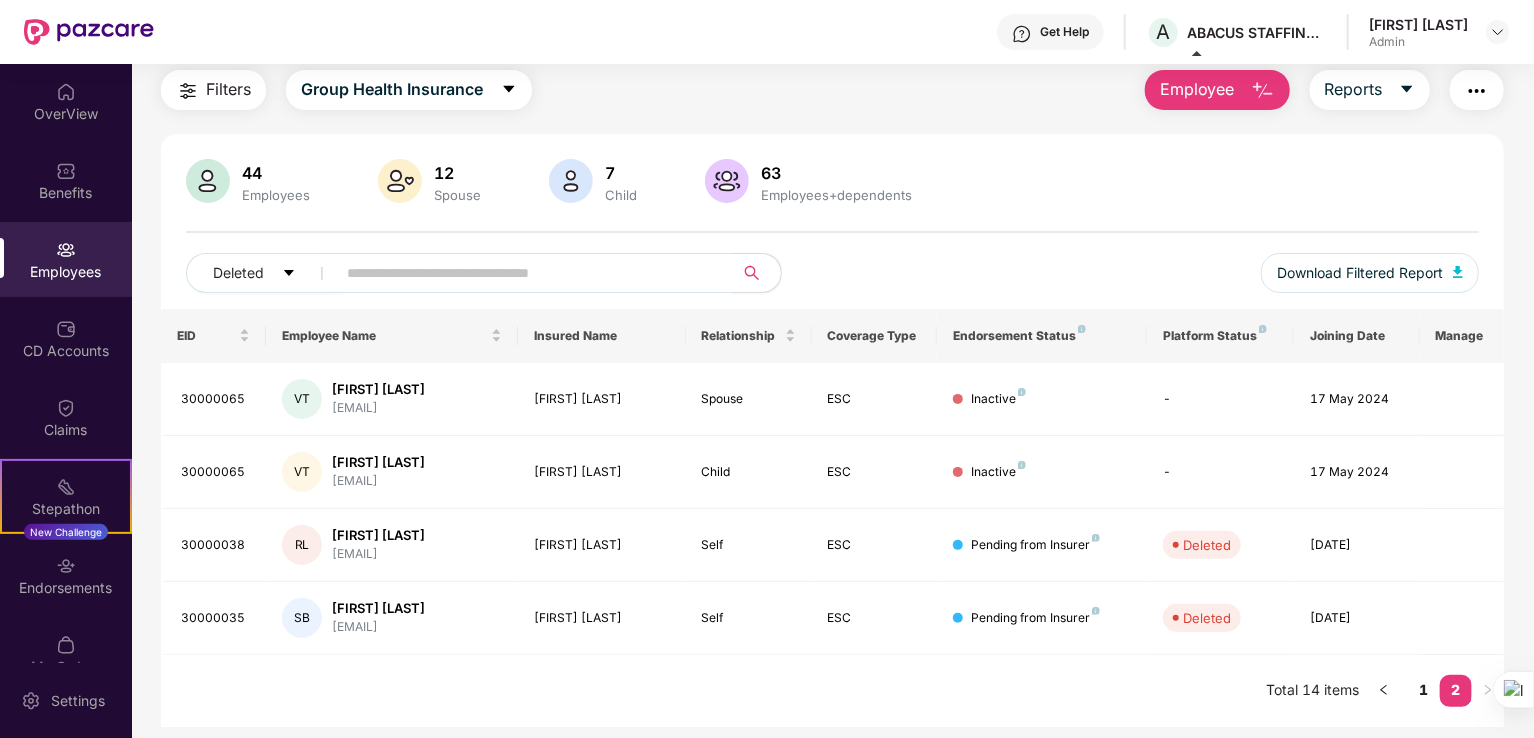 scroll, scrollTop: 64, scrollLeft: 0, axis: vertical 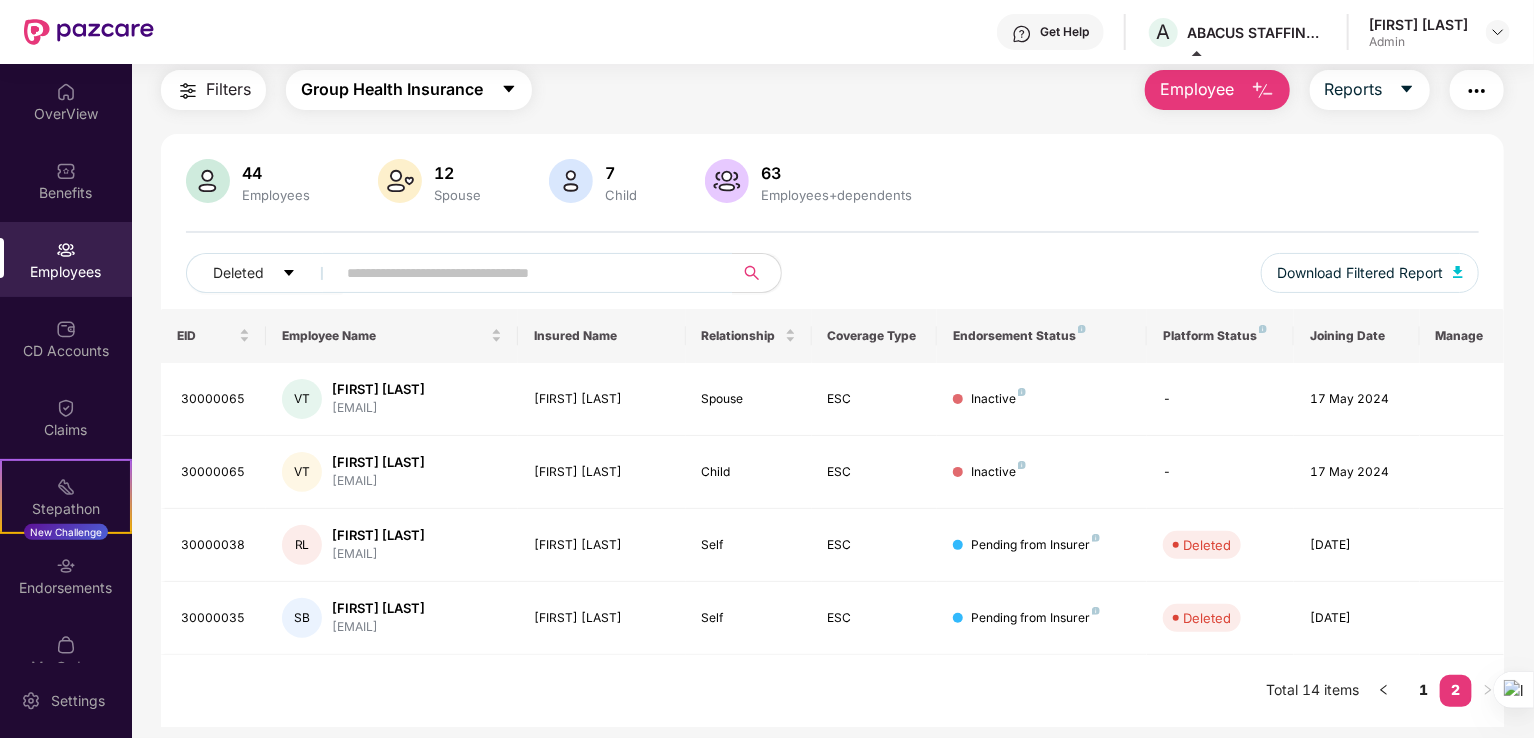 click on "Group Health Insurance" at bounding box center [392, 89] 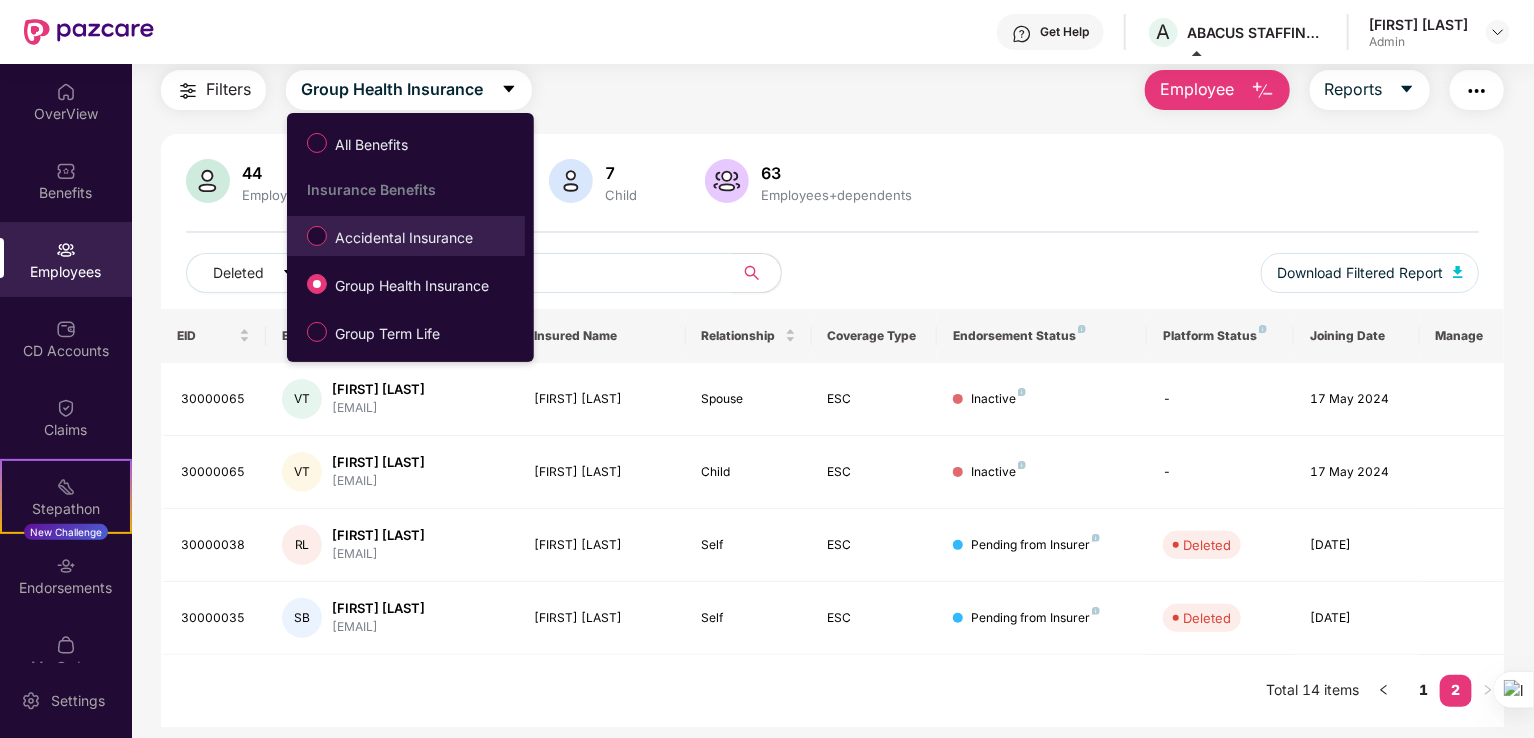 click on "Accidental Insurance" at bounding box center (404, 238) 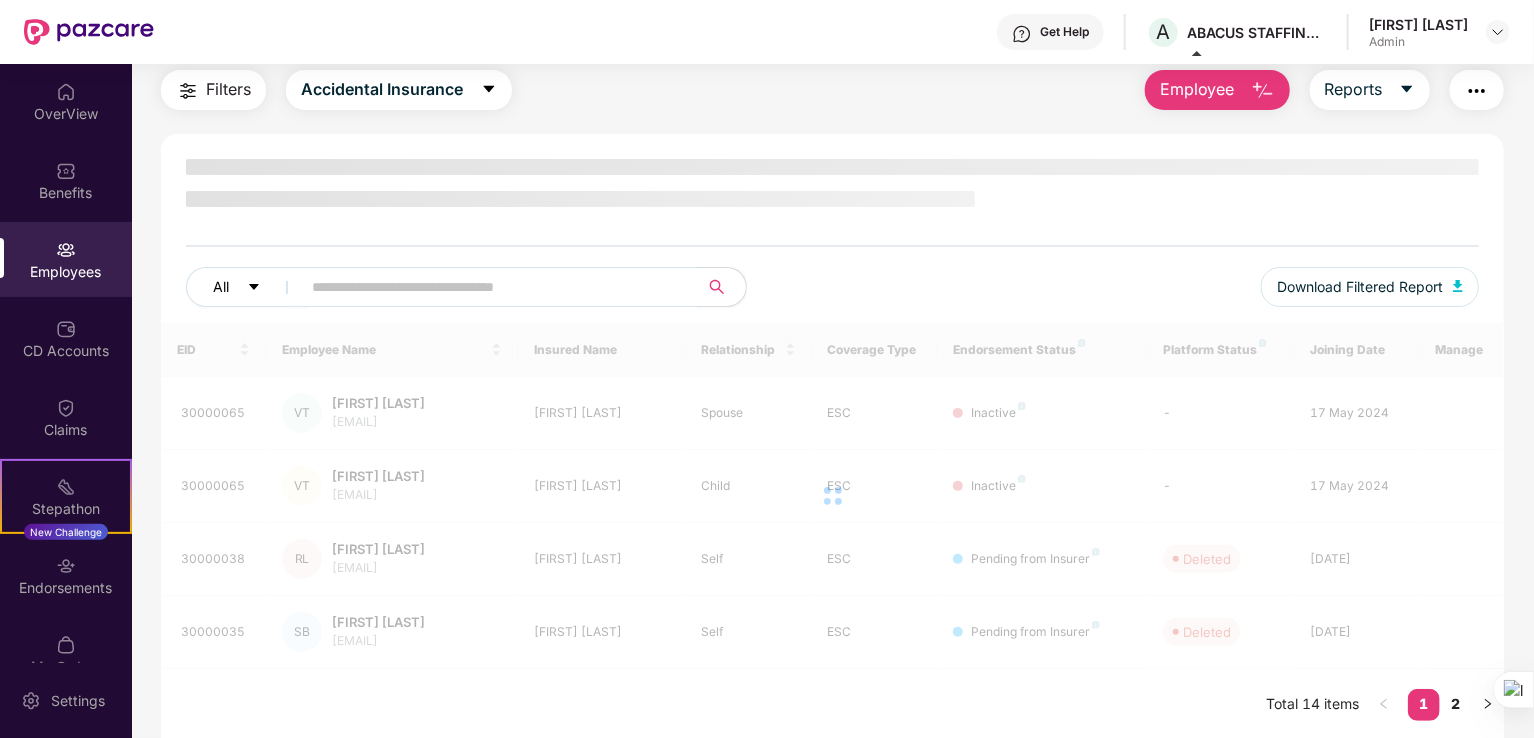 click 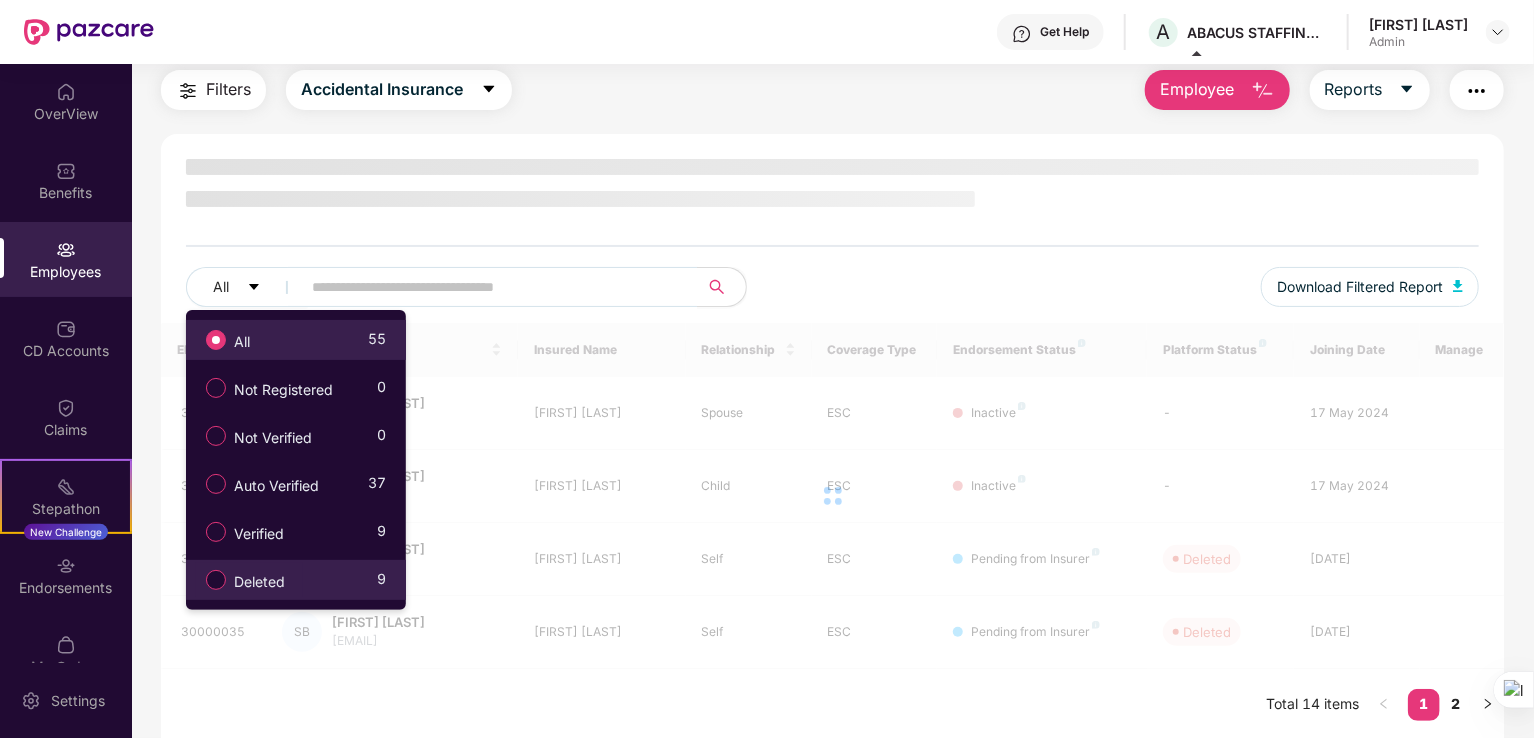 click on "Deleted" at bounding box center (259, 582) 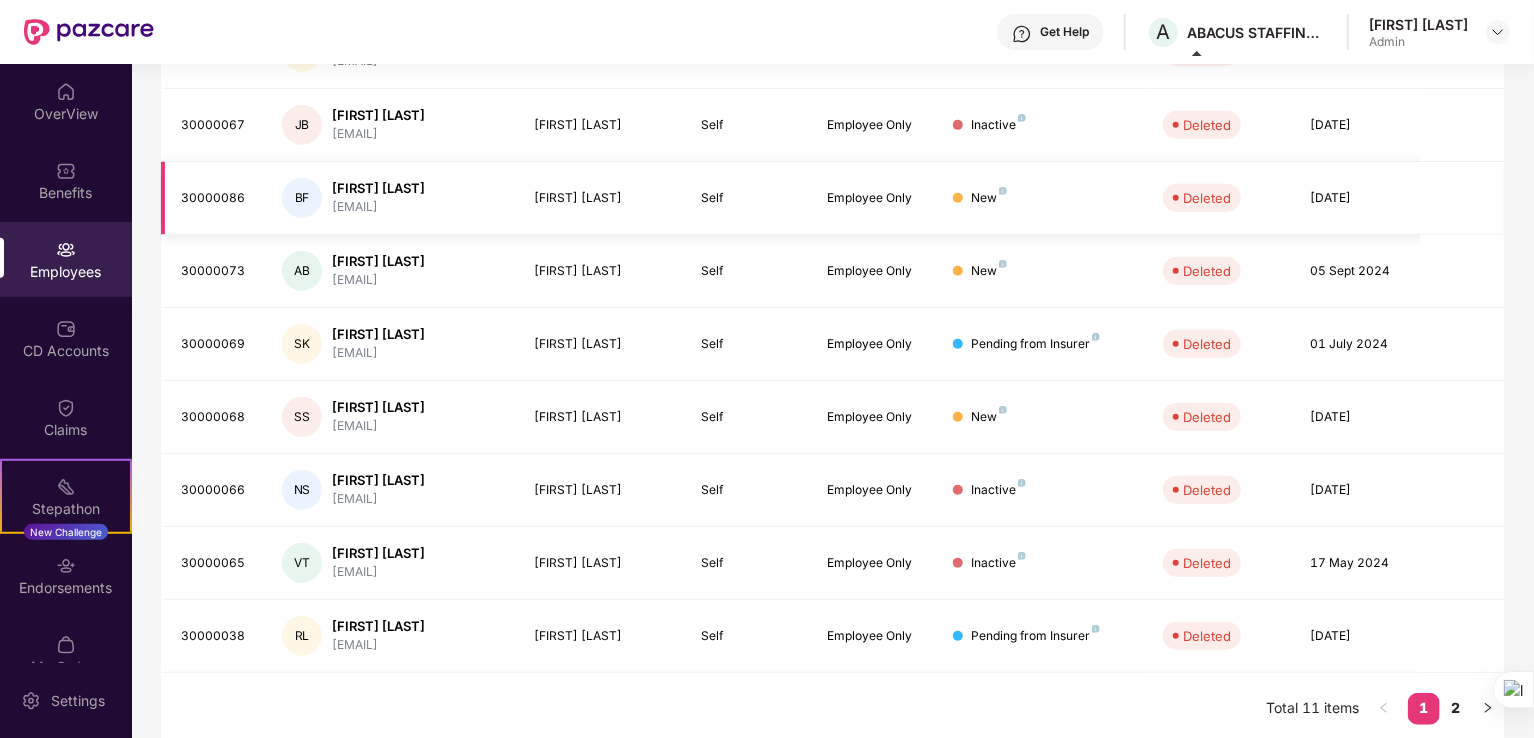 scroll, scrollTop: 488, scrollLeft: 0, axis: vertical 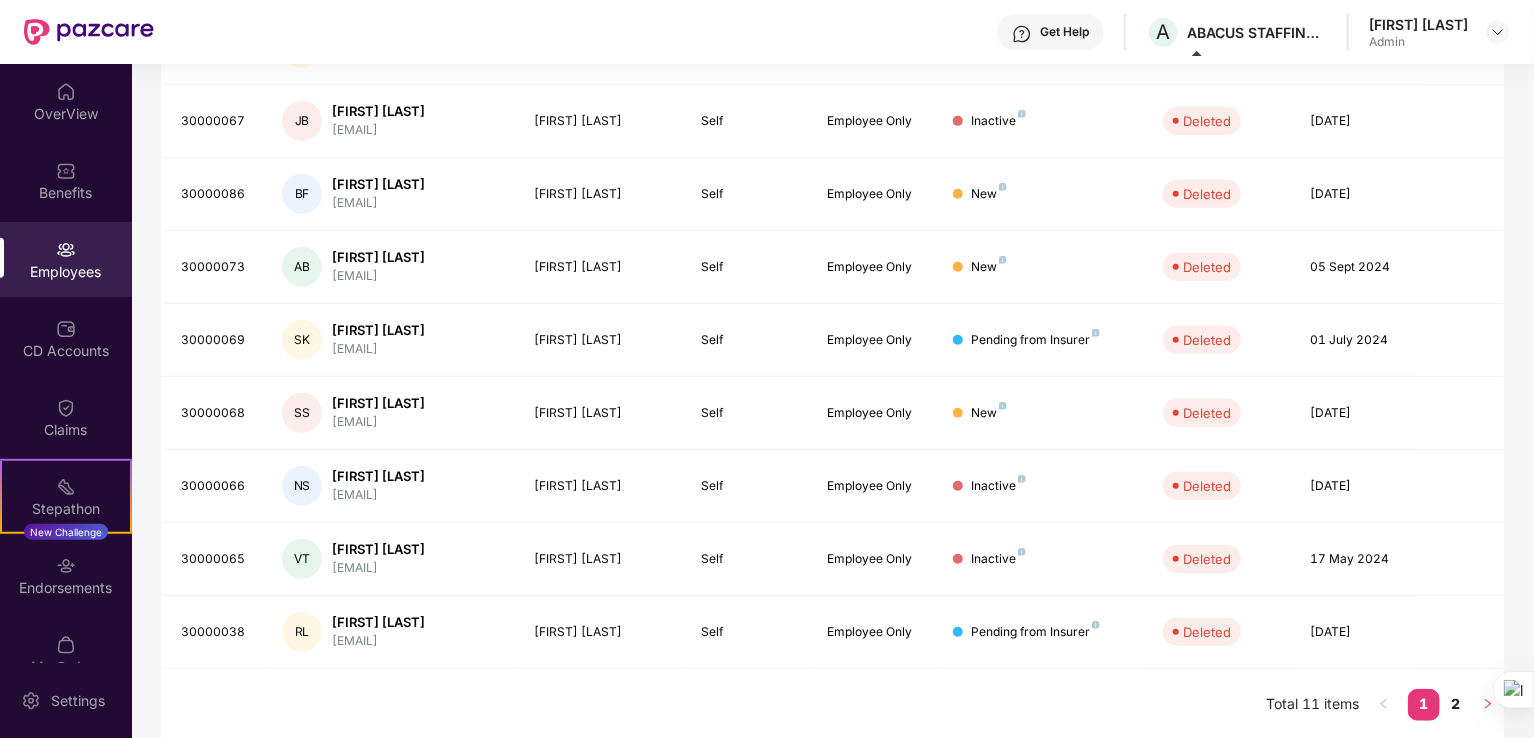 click at bounding box center [1488, 705] 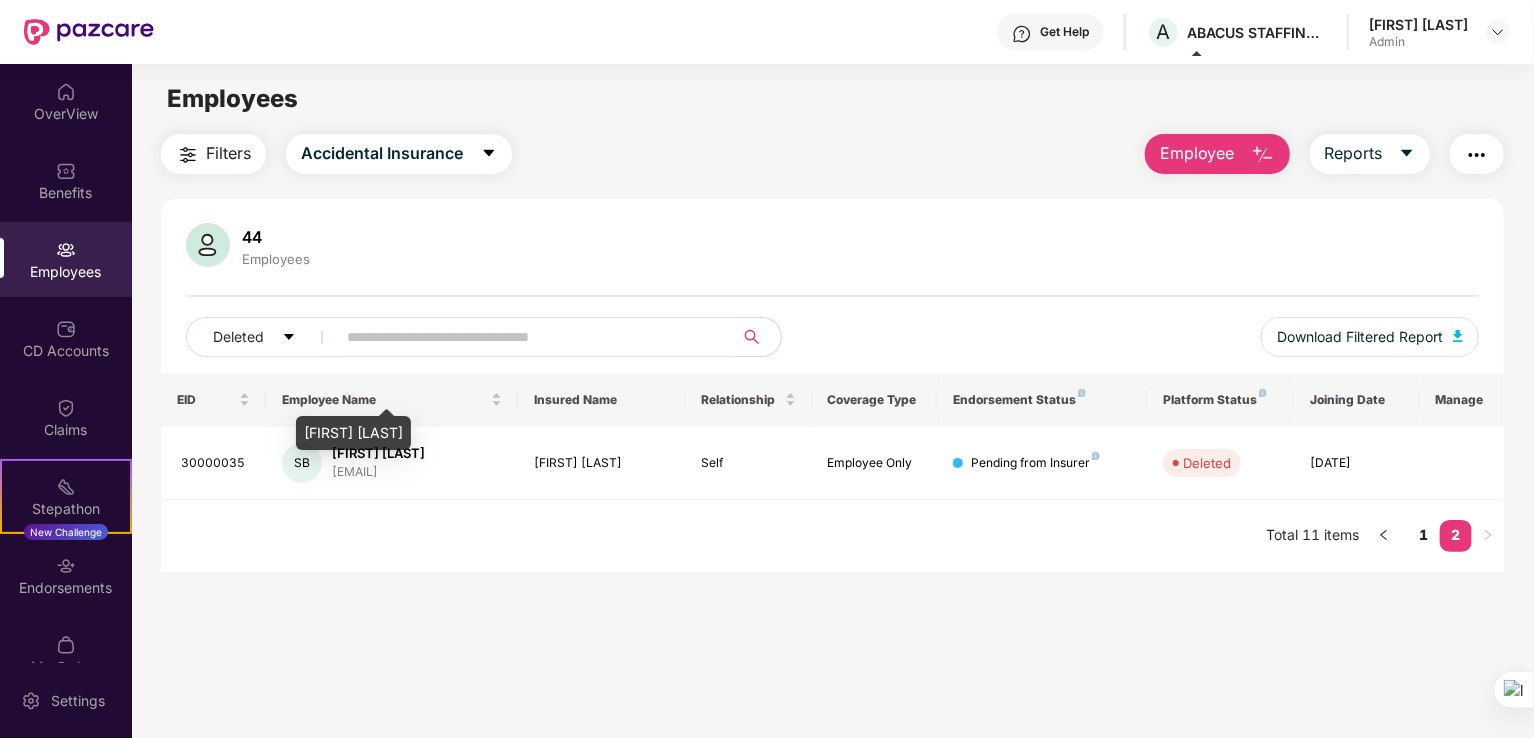 scroll, scrollTop: 0, scrollLeft: 0, axis: both 